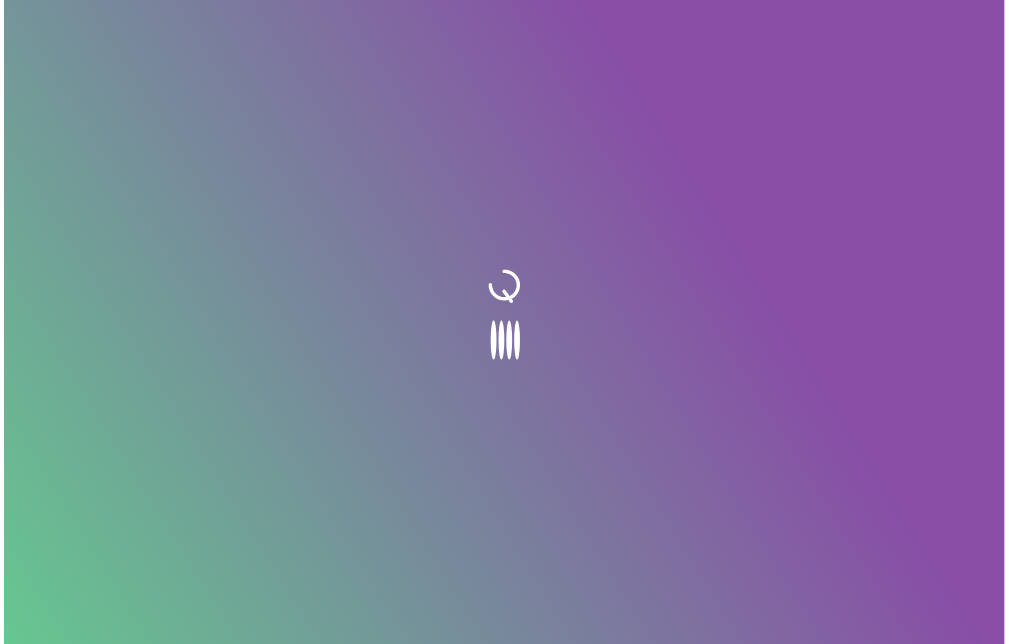 scroll, scrollTop: 0, scrollLeft: 0, axis: both 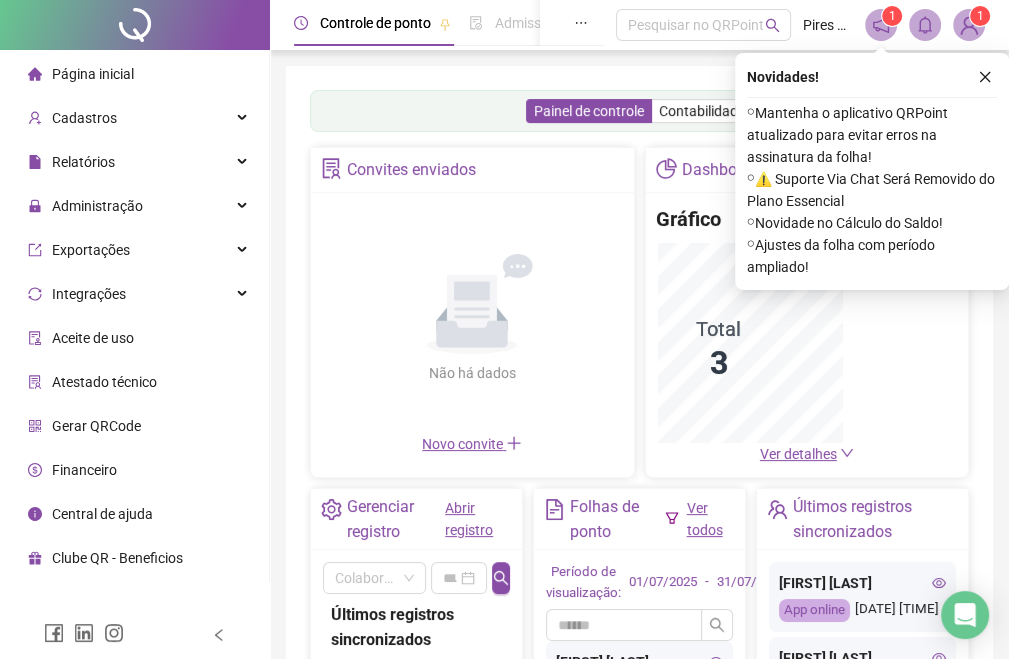 click 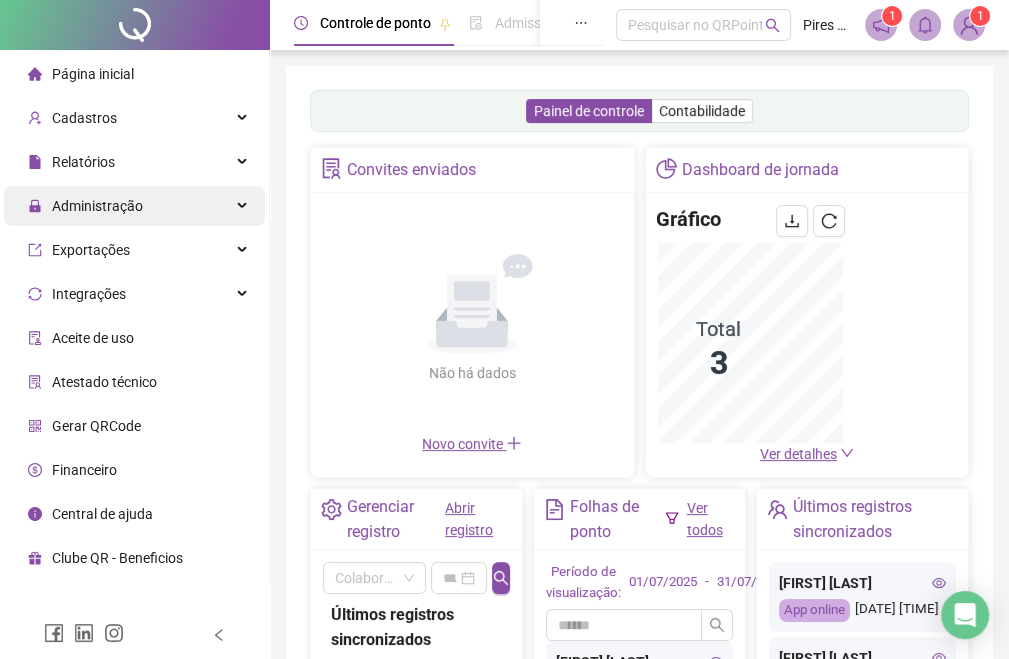 click on "Administração" at bounding box center [97, 206] 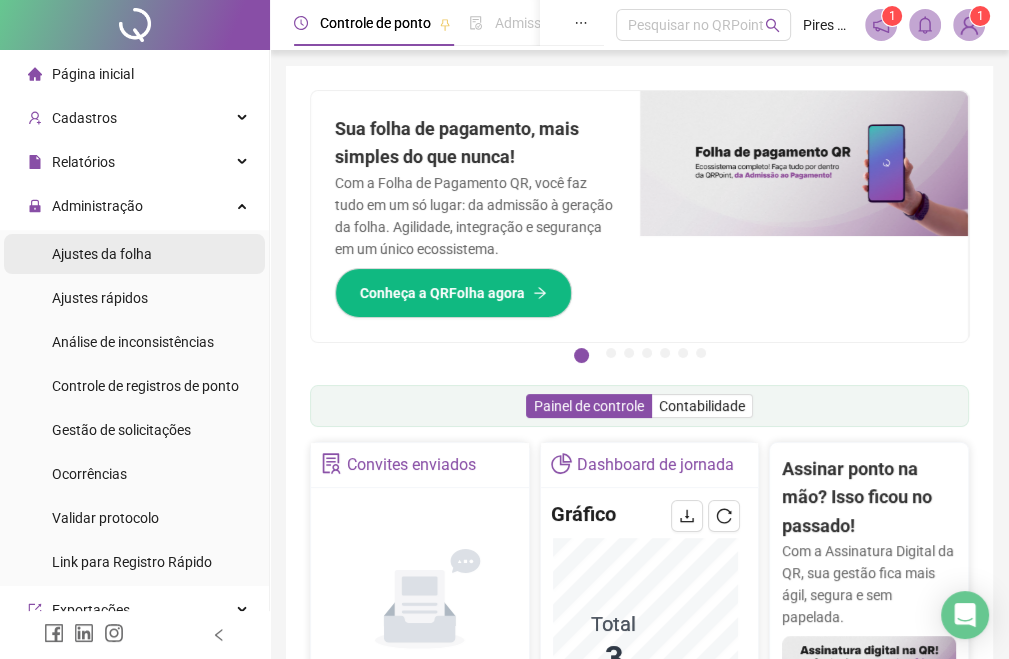 click on "Ajustes da folha" at bounding box center [102, 254] 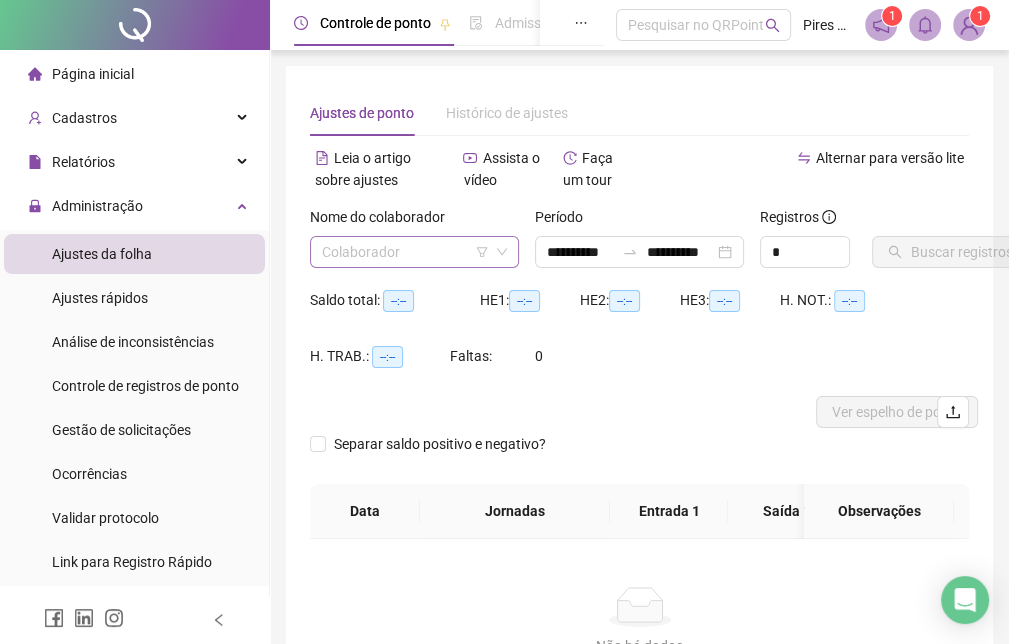 click 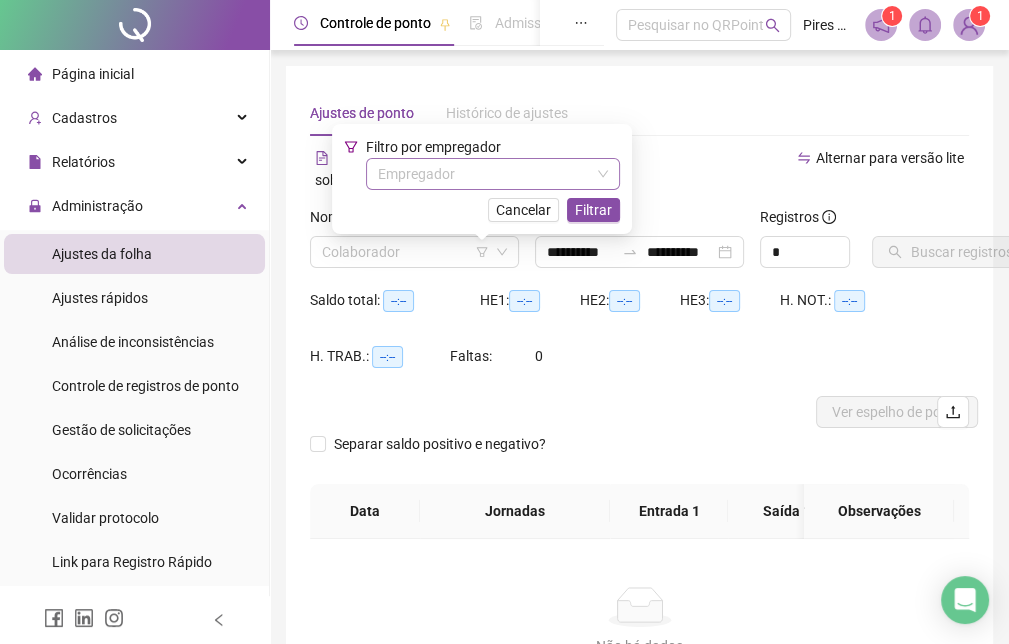 click at bounding box center (484, 174) 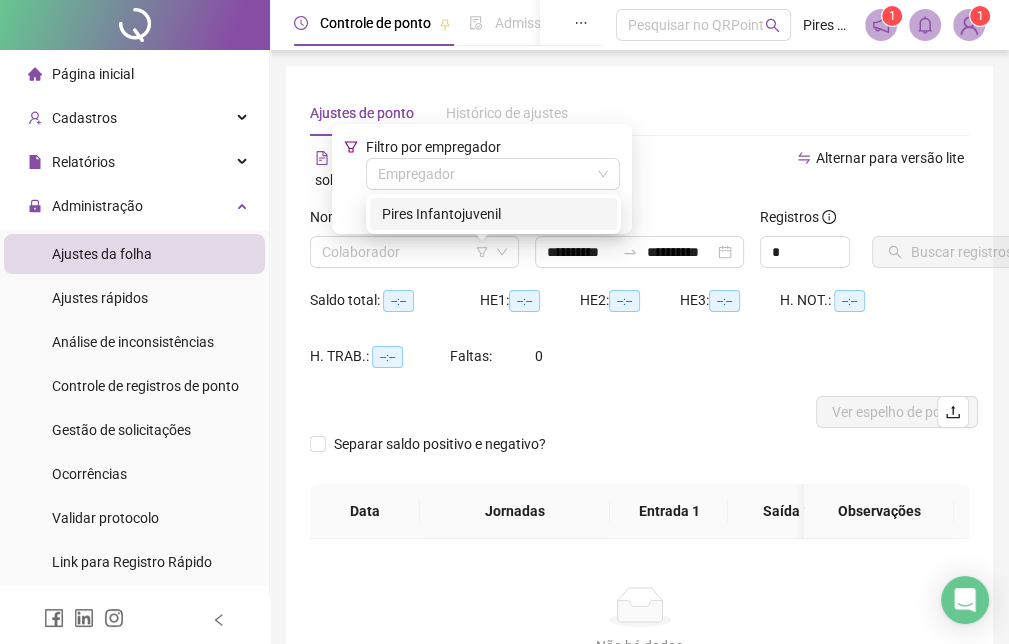 click on "Pires Infantojuvenil" at bounding box center [493, 214] 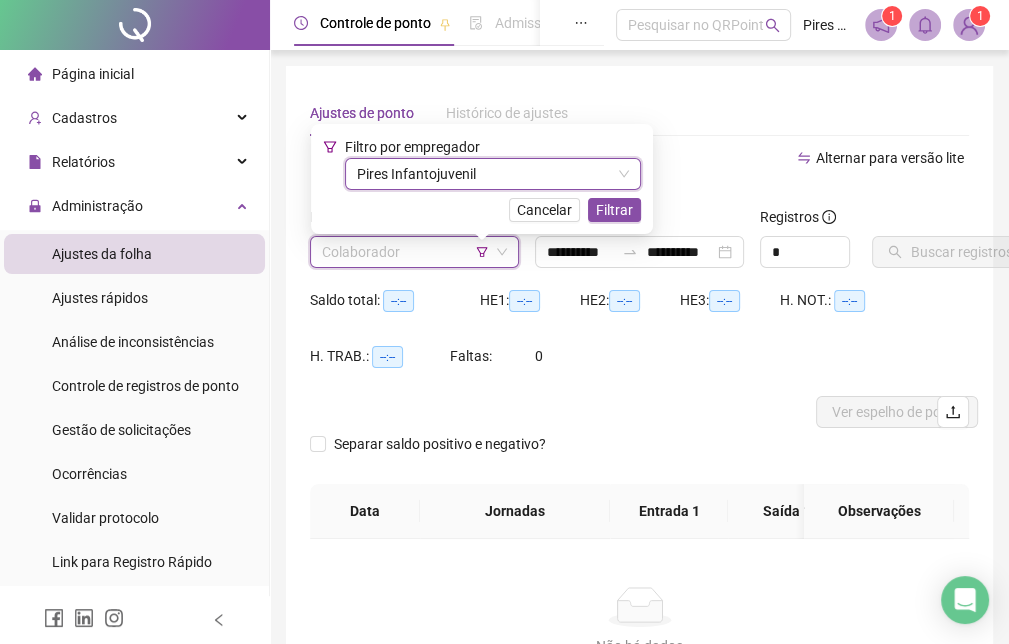 click 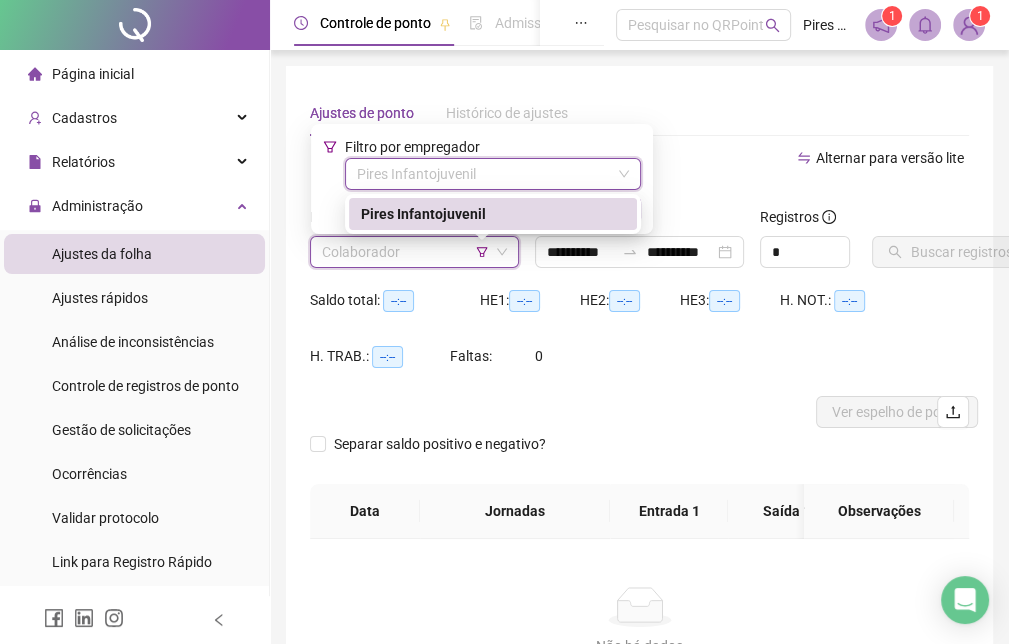 click on "Pires Infantojuvenil" at bounding box center [493, 214] 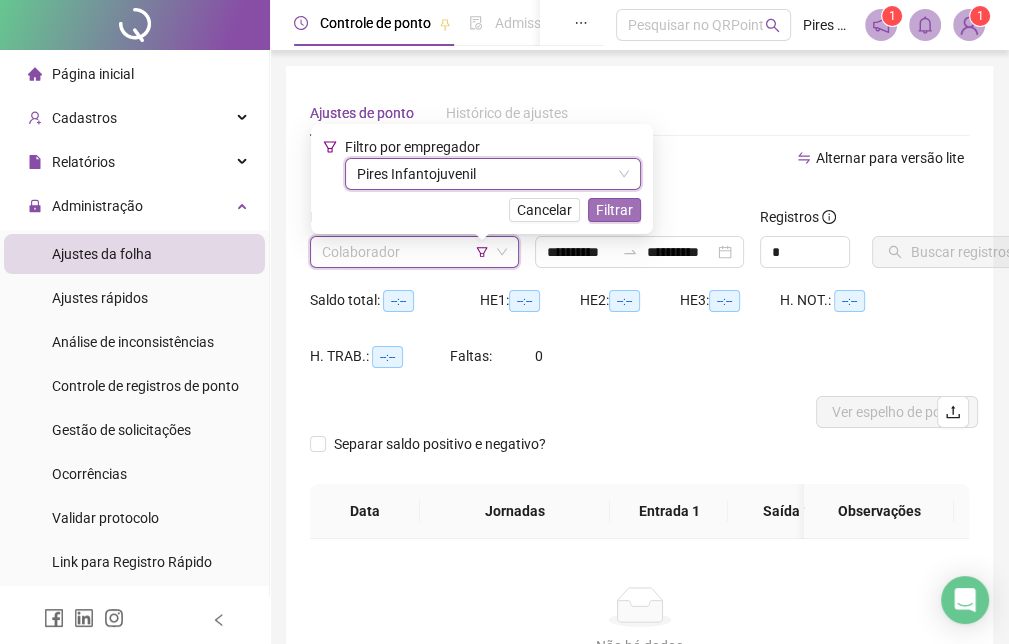 click on "Filtrar" at bounding box center (614, 210) 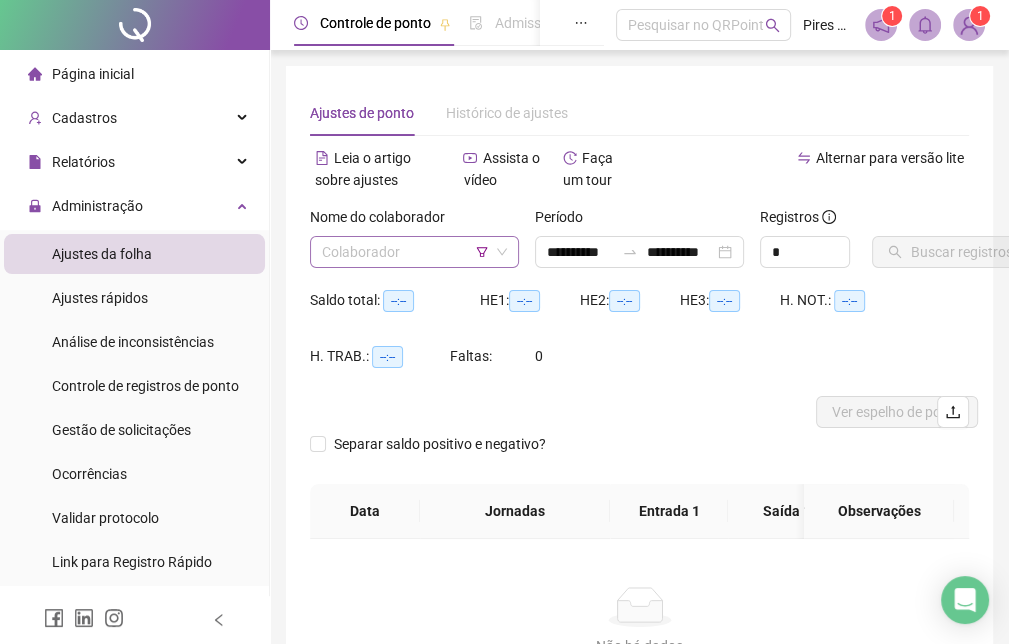 click 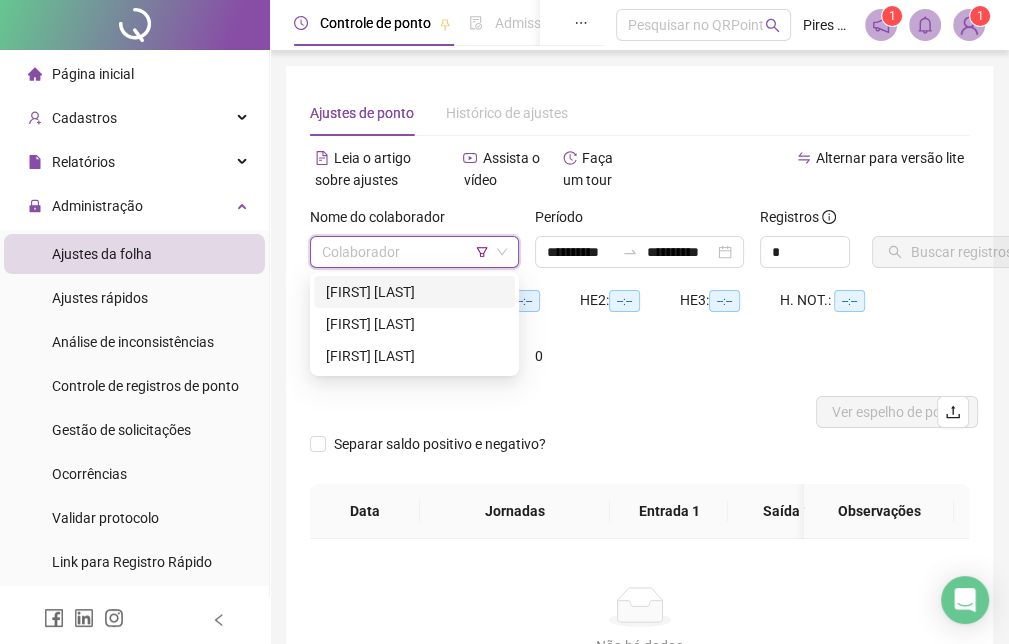 click on "[FIRST] [LAST]" at bounding box center [414, 292] 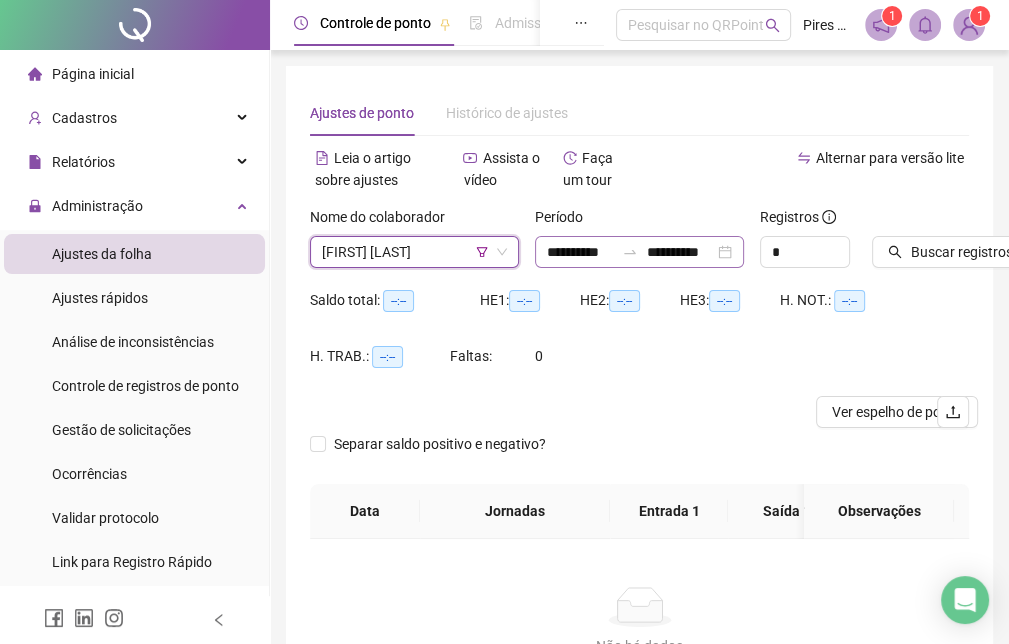 click on "**********" at bounding box center (639, 252) 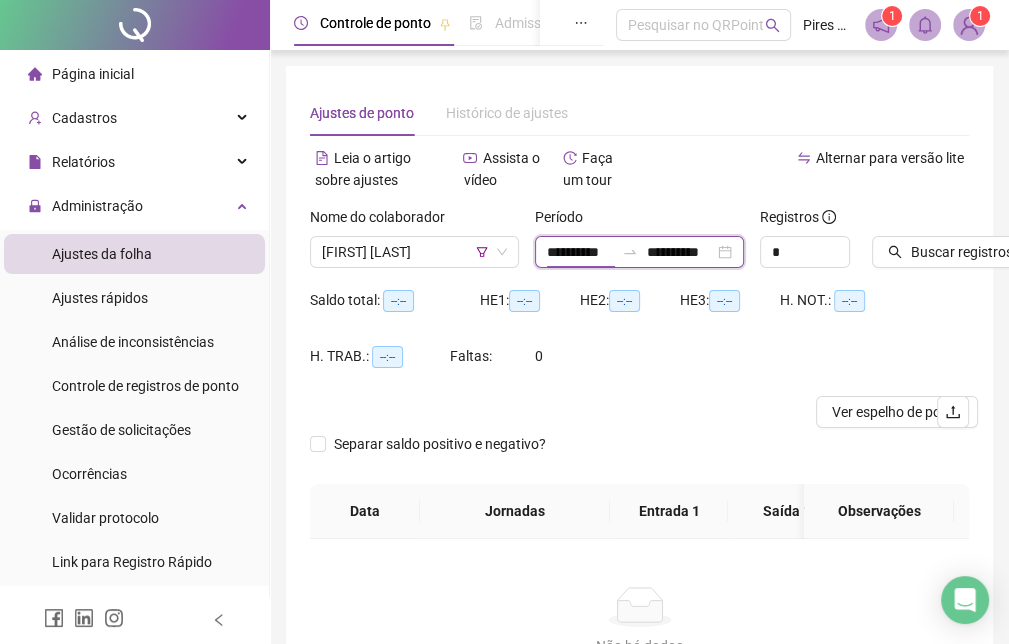 scroll, scrollTop: 0, scrollLeft: 3, axis: horizontal 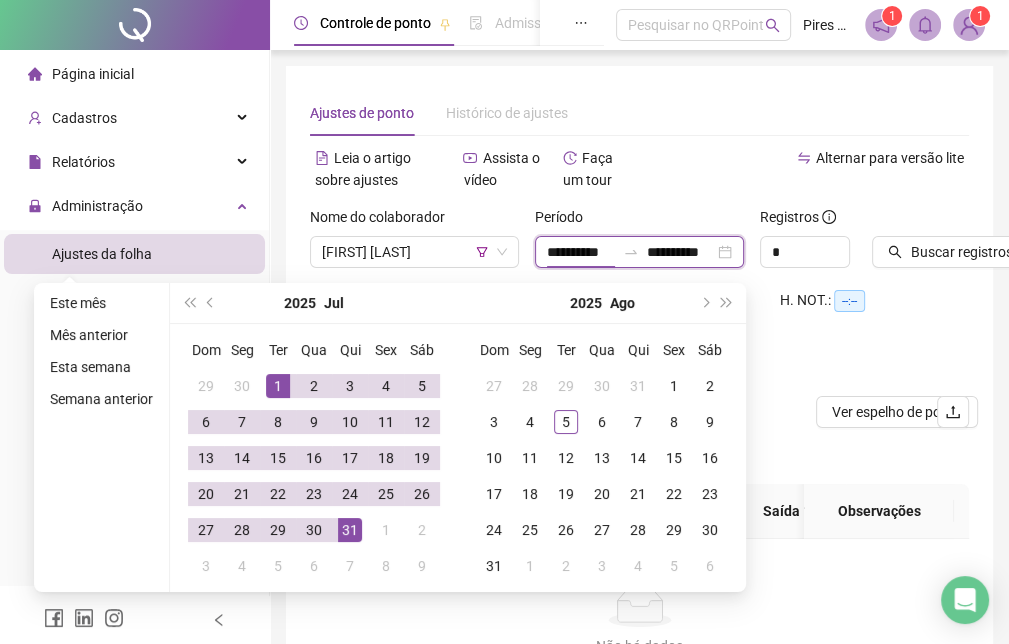 click on "**********" at bounding box center [581, 252] 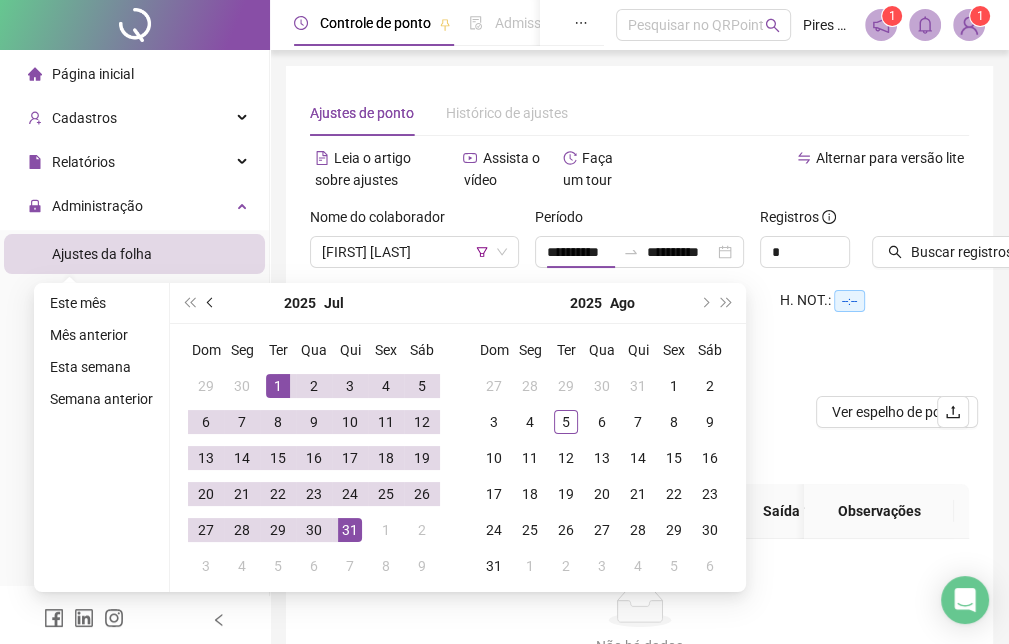 click at bounding box center [211, 303] 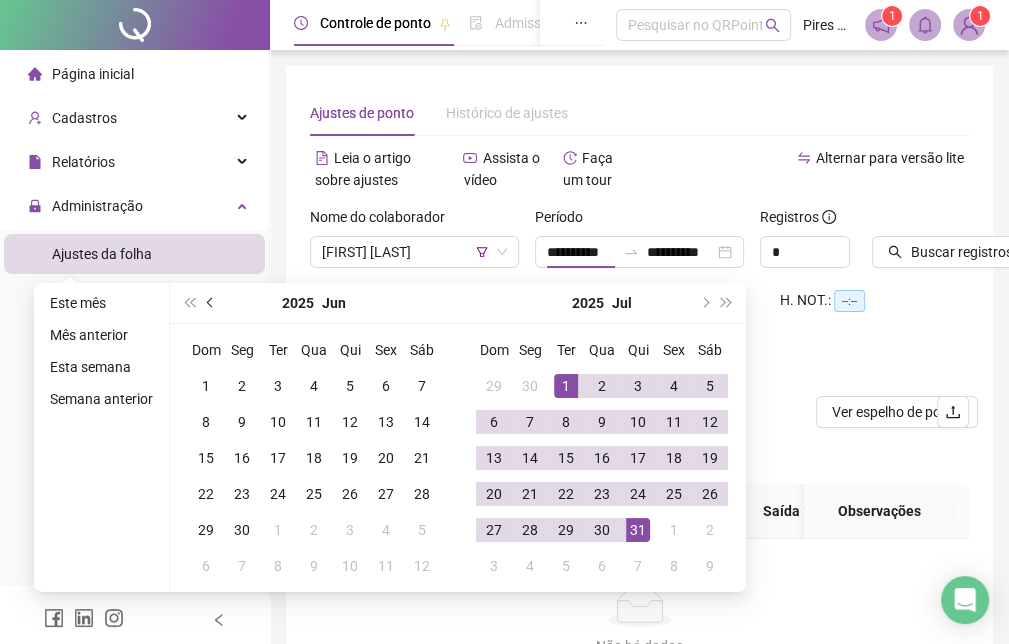 scroll, scrollTop: 0, scrollLeft: 0, axis: both 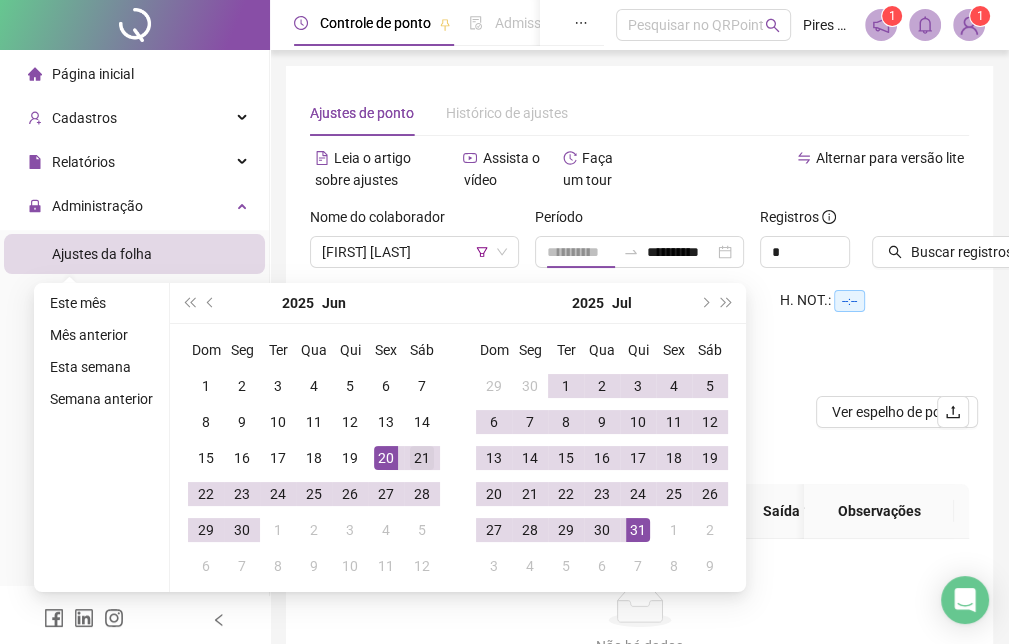 type on "**********" 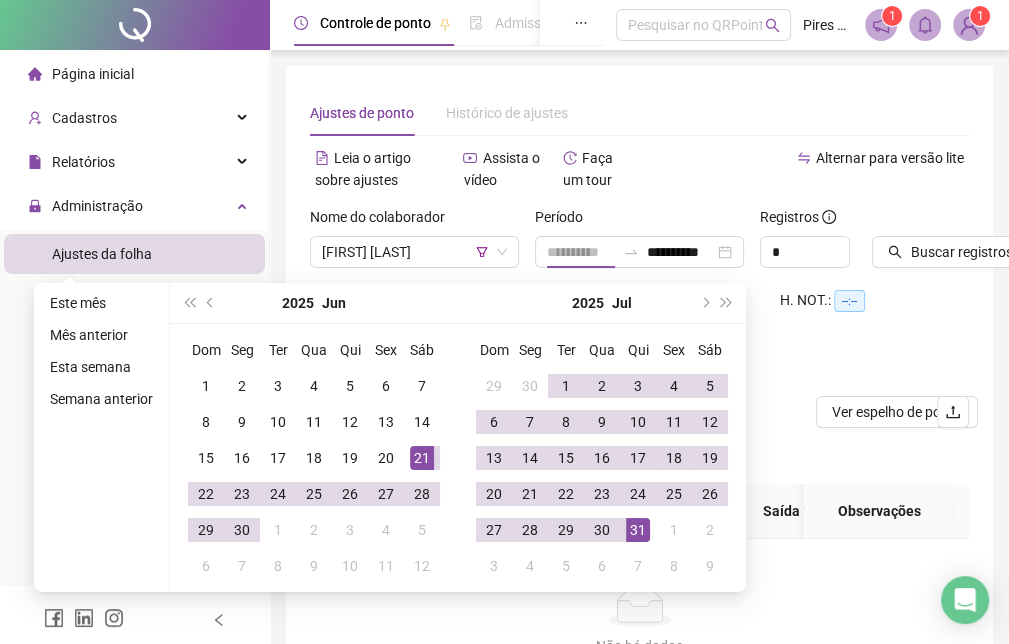 click on "21" at bounding box center (422, 458) 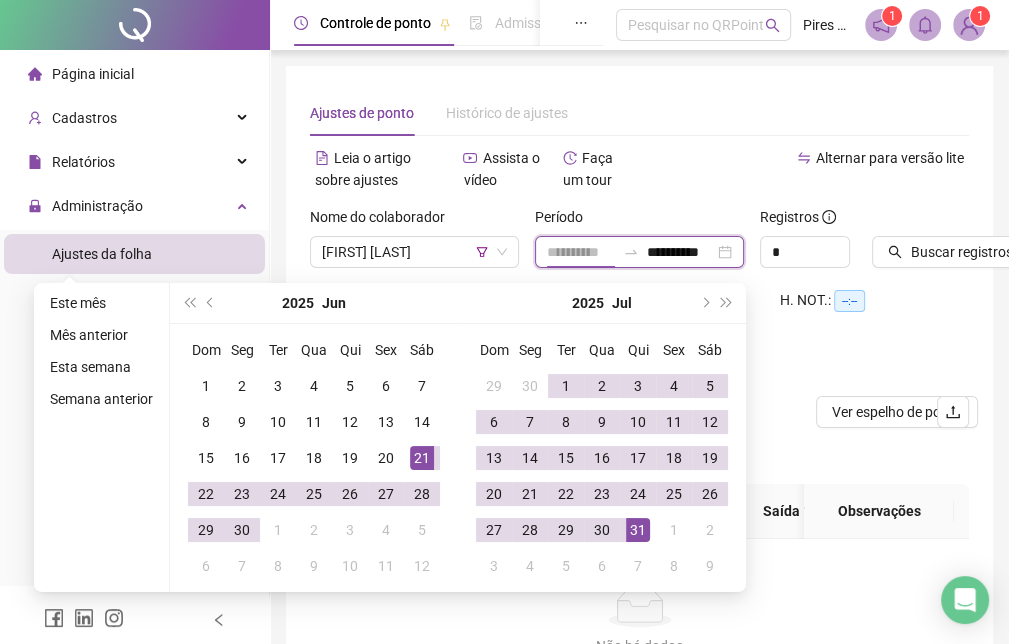 scroll, scrollTop: 0, scrollLeft: 3, axis: horizontal 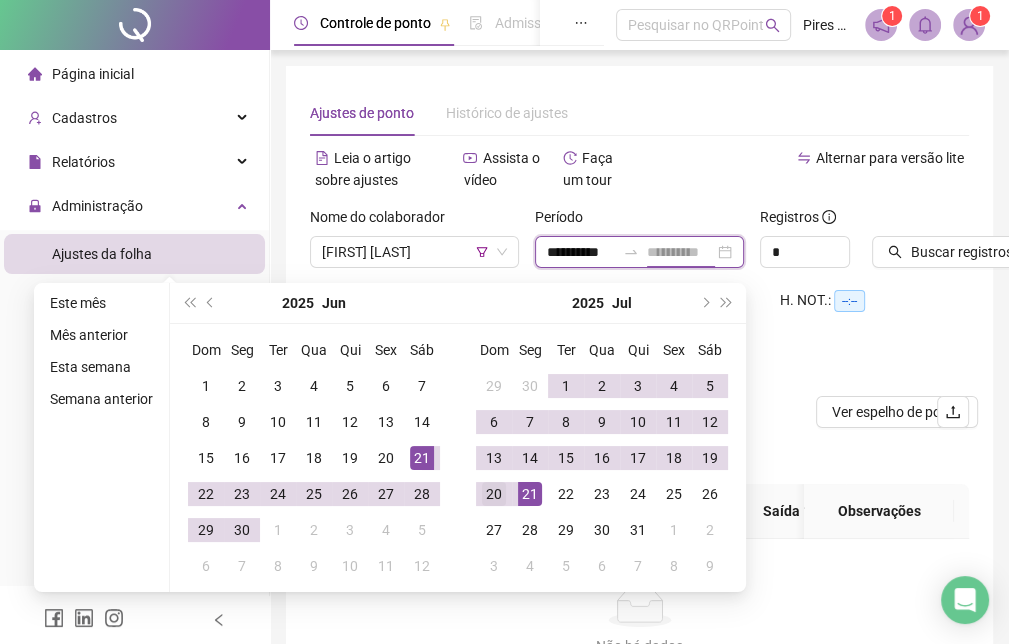type on "**********" 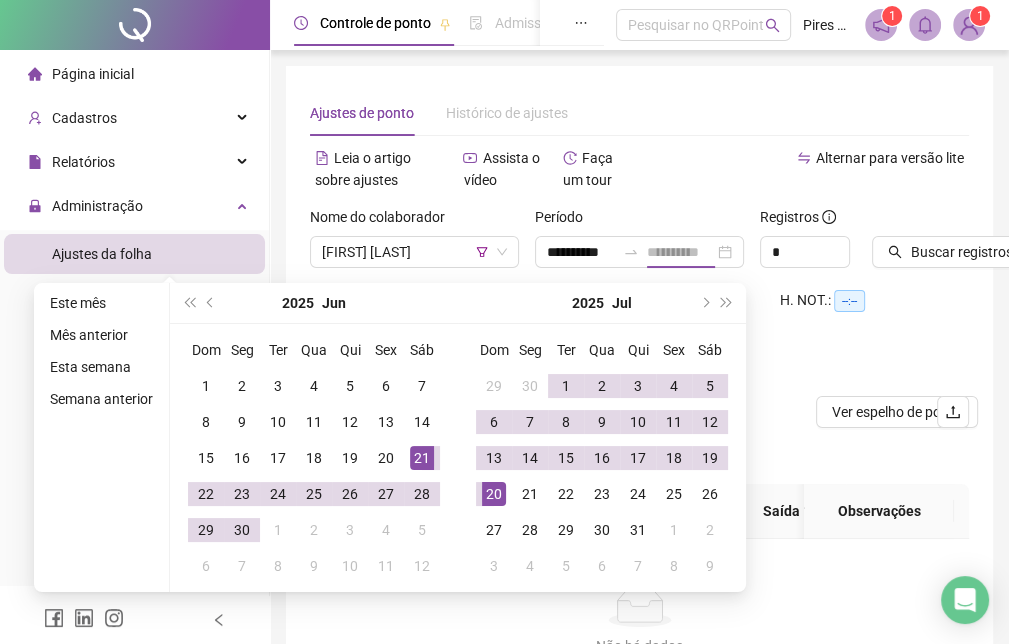 click on "20" at bounding box center (494, 494) 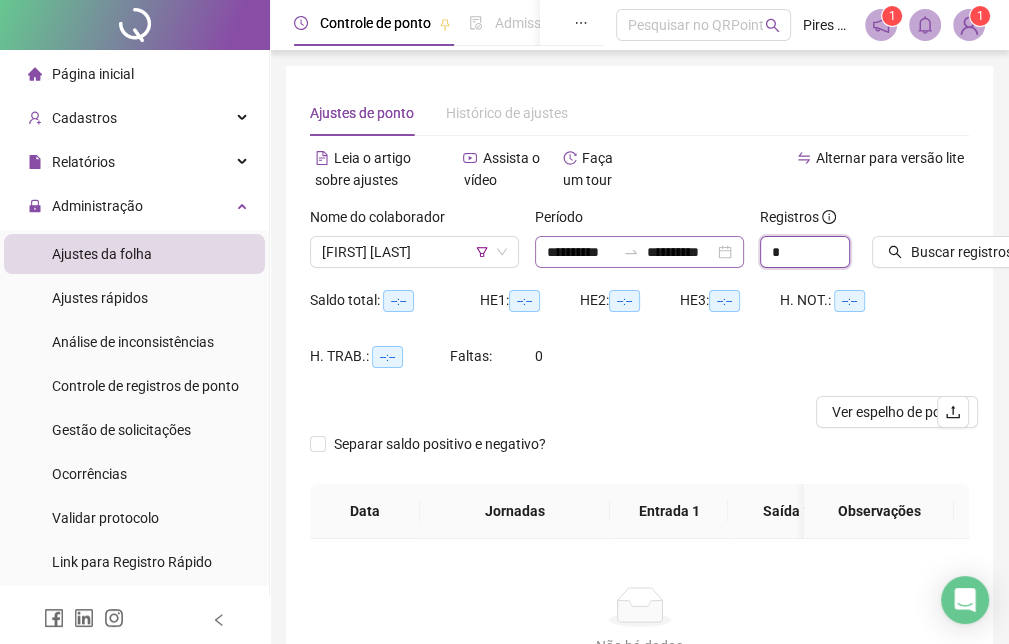 drag, startPoint x: 794, startPoint y: 254, endPoint x: 669, endPoint y: 258, distance: 125.06398 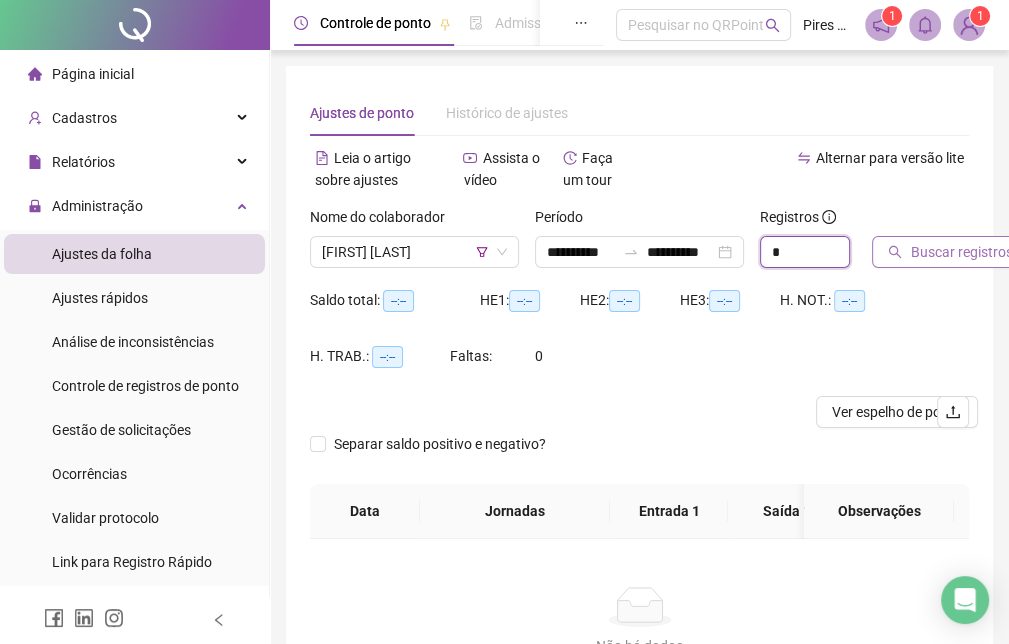 type on "*" 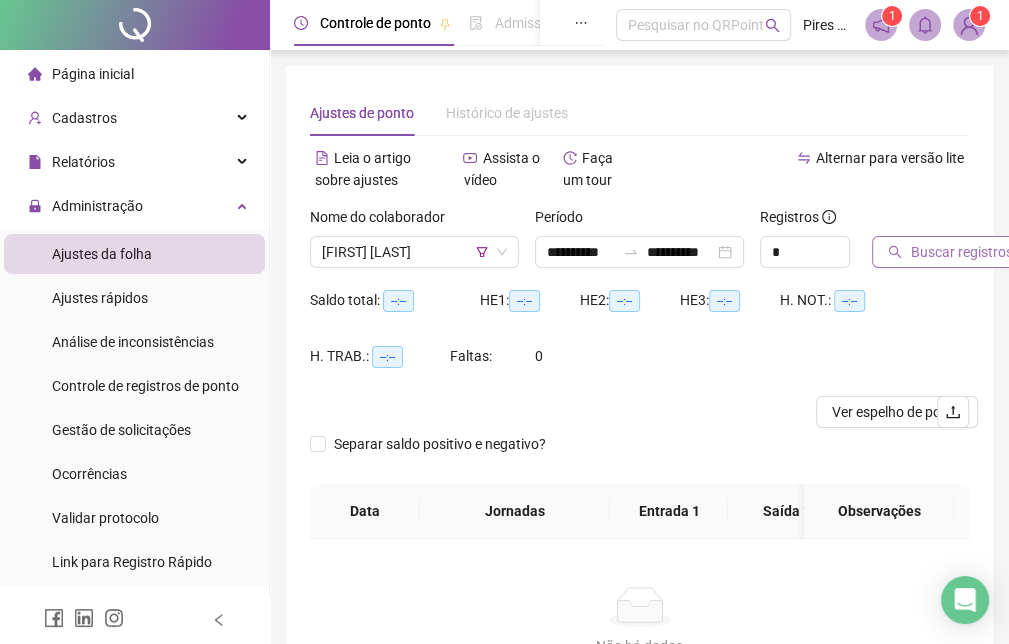 click on "Buscar registros" at bounding box center [961, 252] 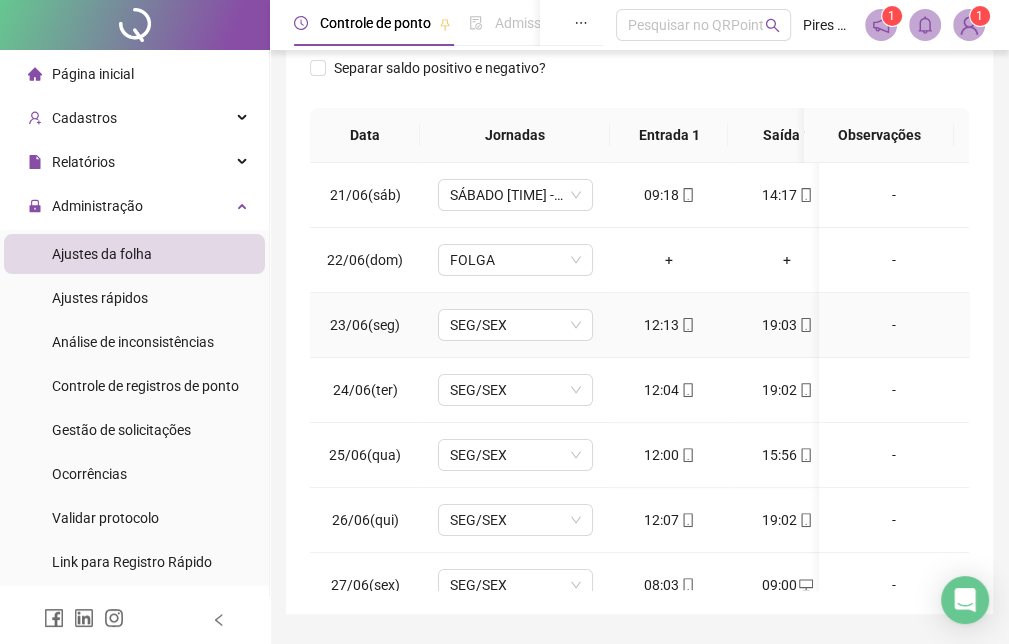 scroll, scrollTop: 456, scrollLeft: 0, axis: vertical 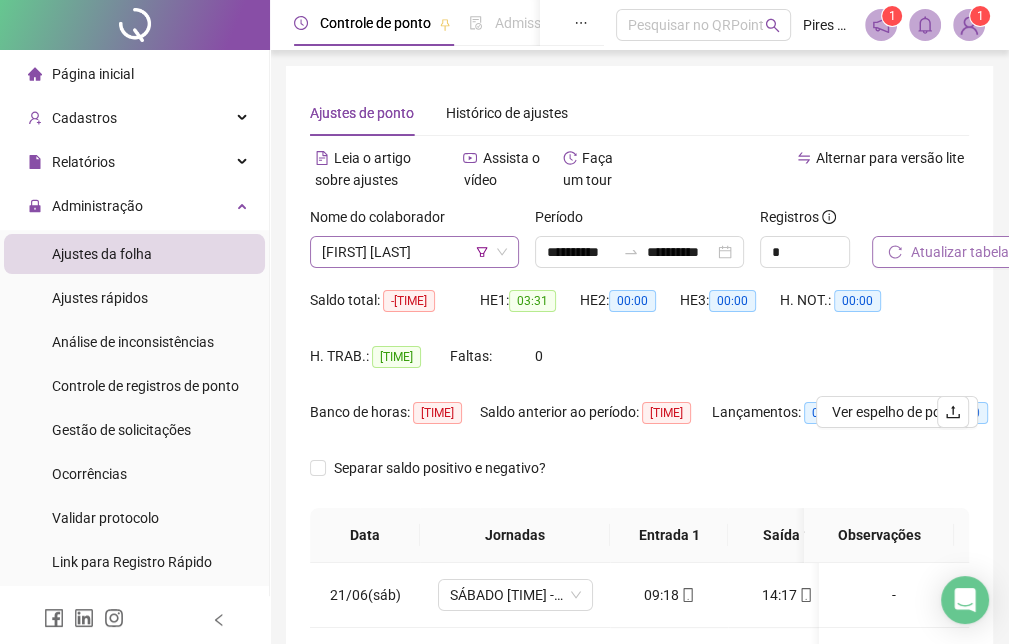 click 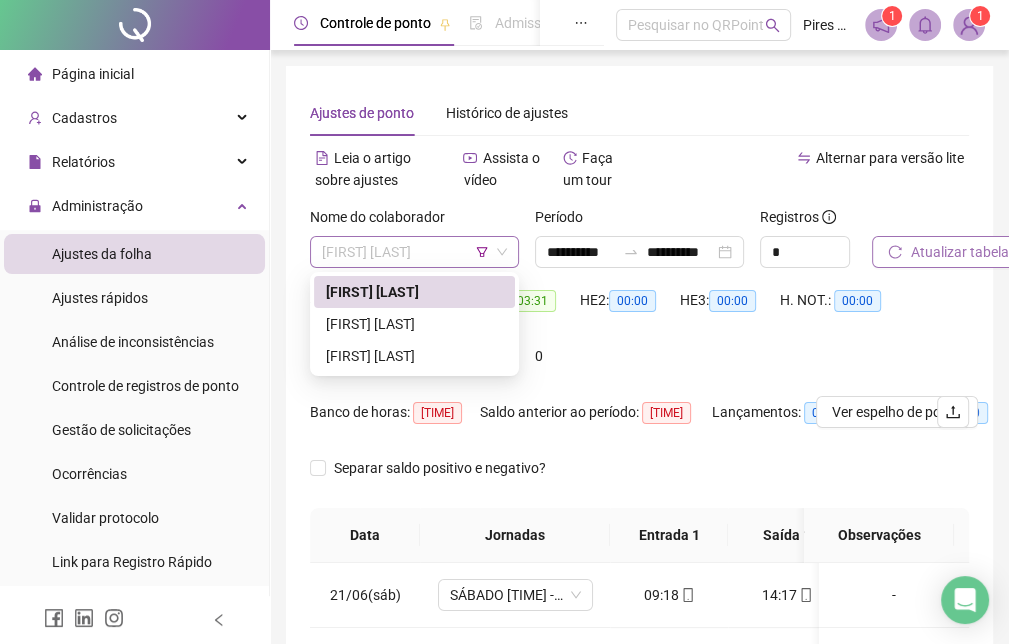 click on "[FIRST] [LAST]" at bounding box center [414, 252] 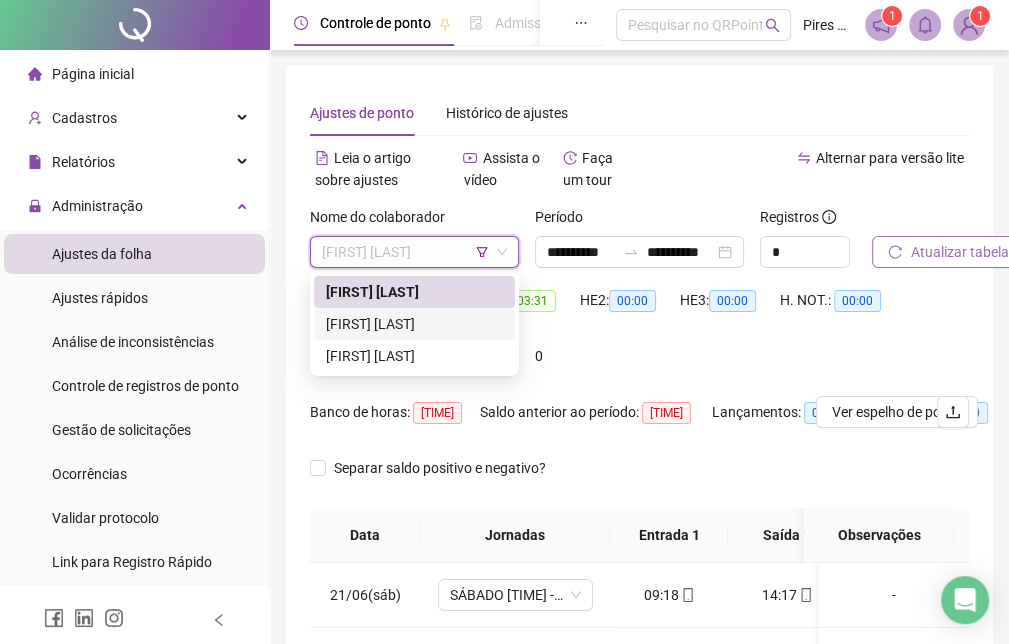 click on "[FIRST] [LAST]" at bounding box center (414, 324) 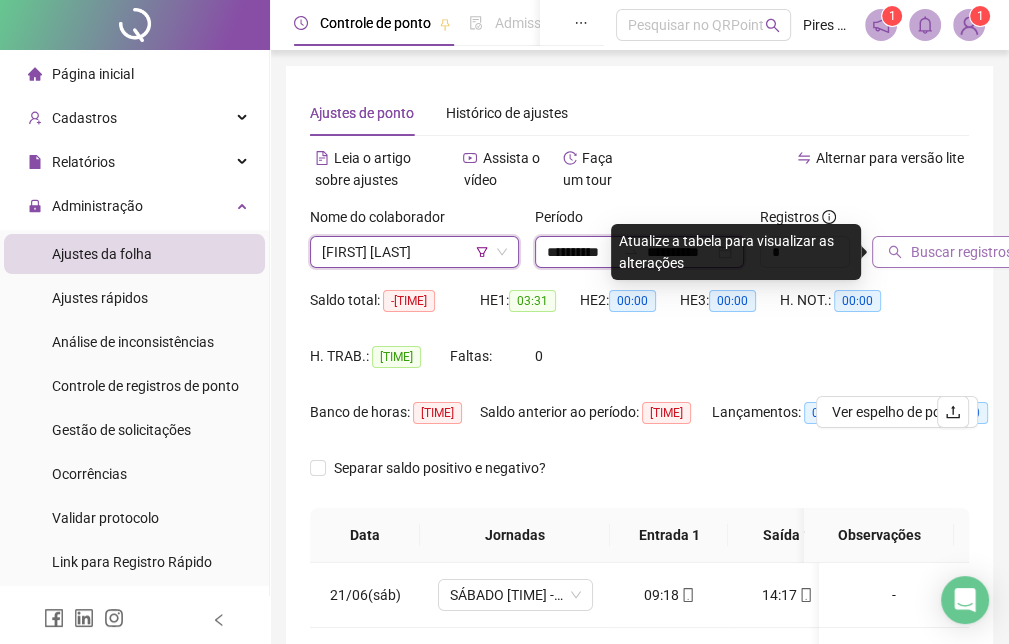 click on "**********" at bounding box center (581, 252) 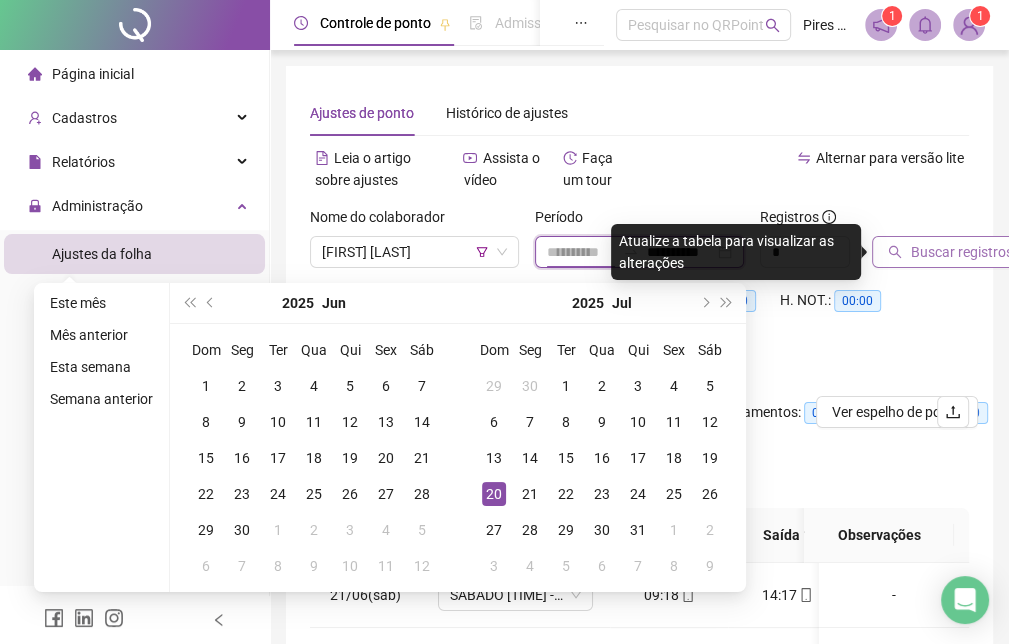 type on "**********" 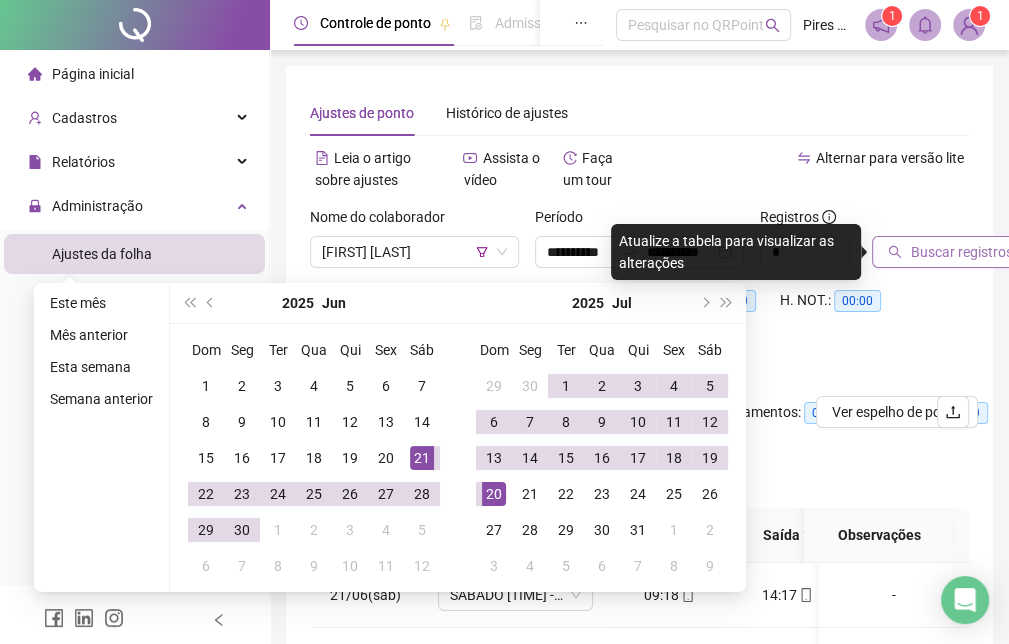 click on "Alternar para versão lite" at bounding box center [805, 179] 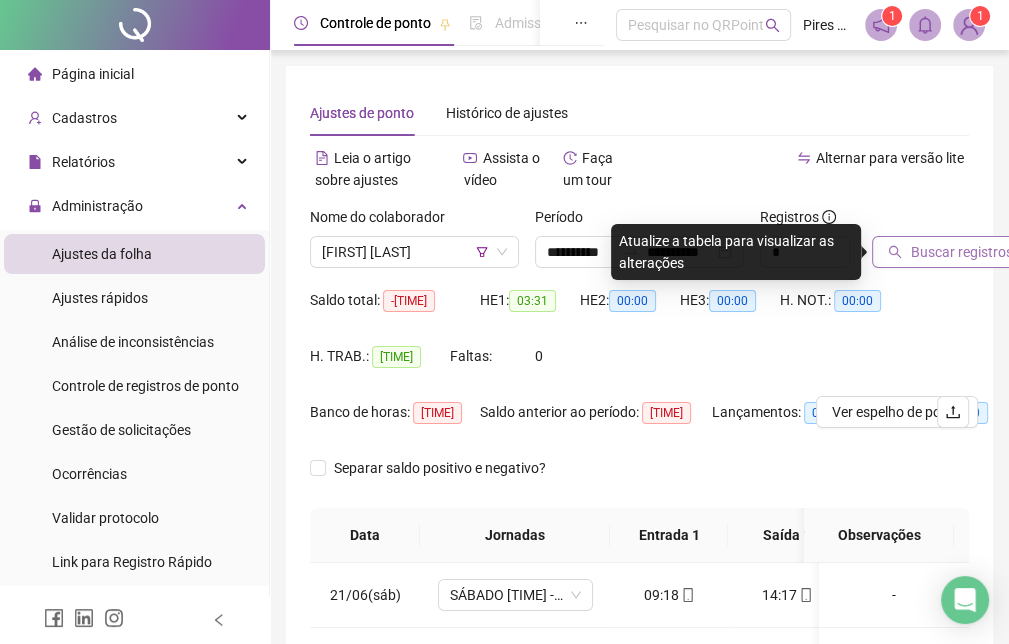 click on "Alternar para versão lite" at bounding box center [805, 179] 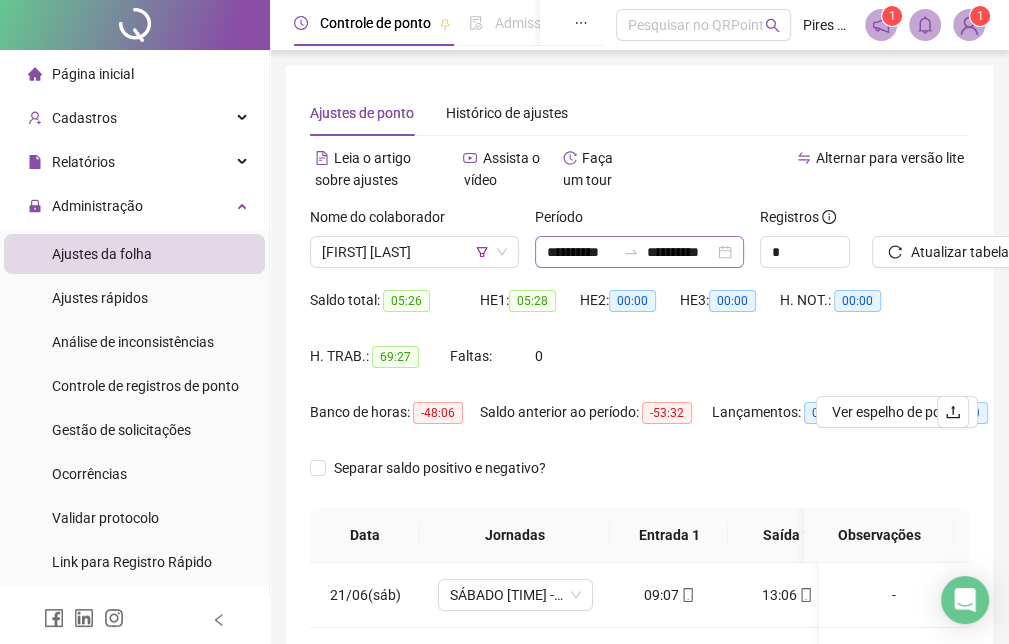scroll, scrollTop: 300, scrollLeft: 0, axis: vertical 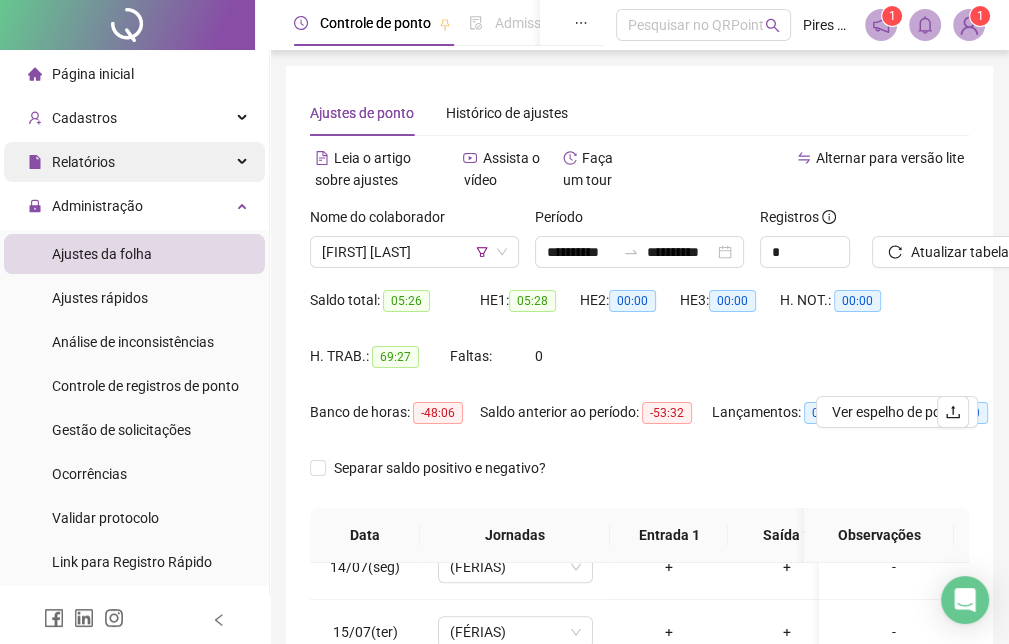 click on "Relatórios" at bounding box center (134, 162) 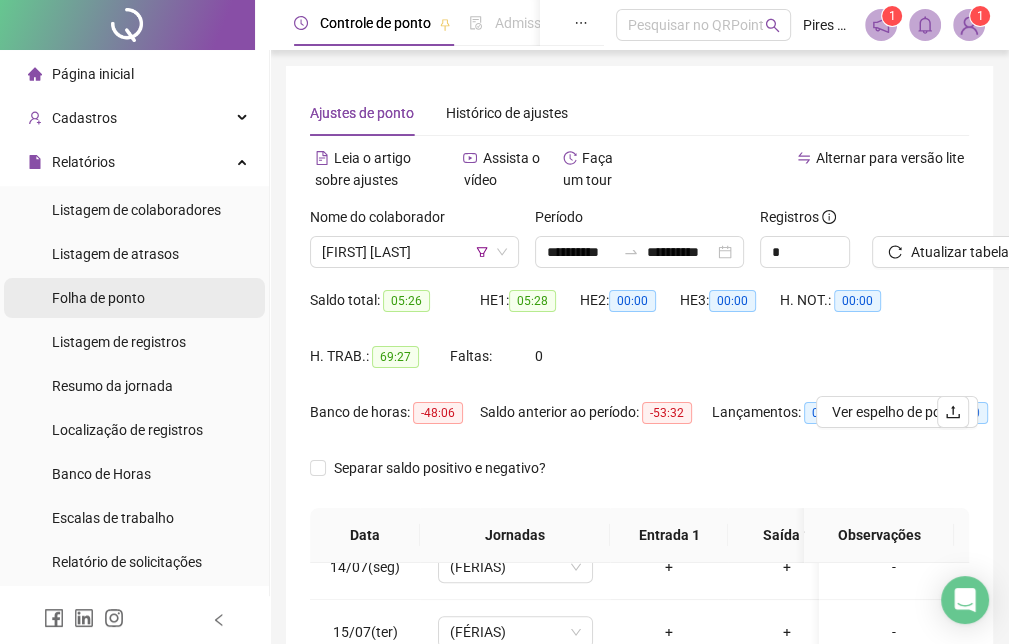 click on "Folha de ponto" at bounding box center [98, 298] 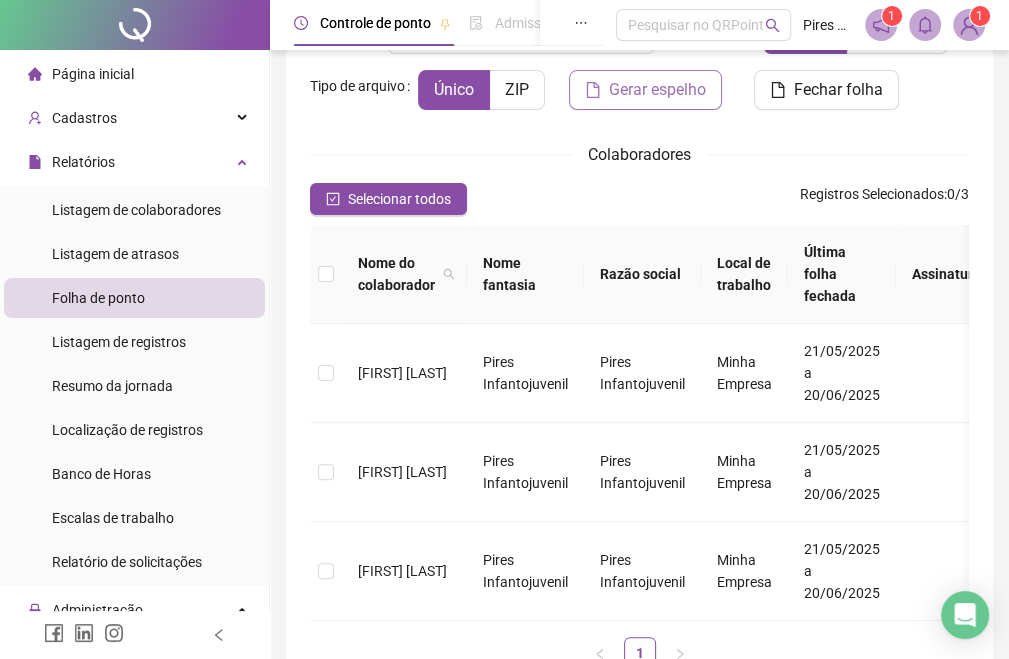 scroll, scrollTop: 0, scrollLeft: 0, axis: both 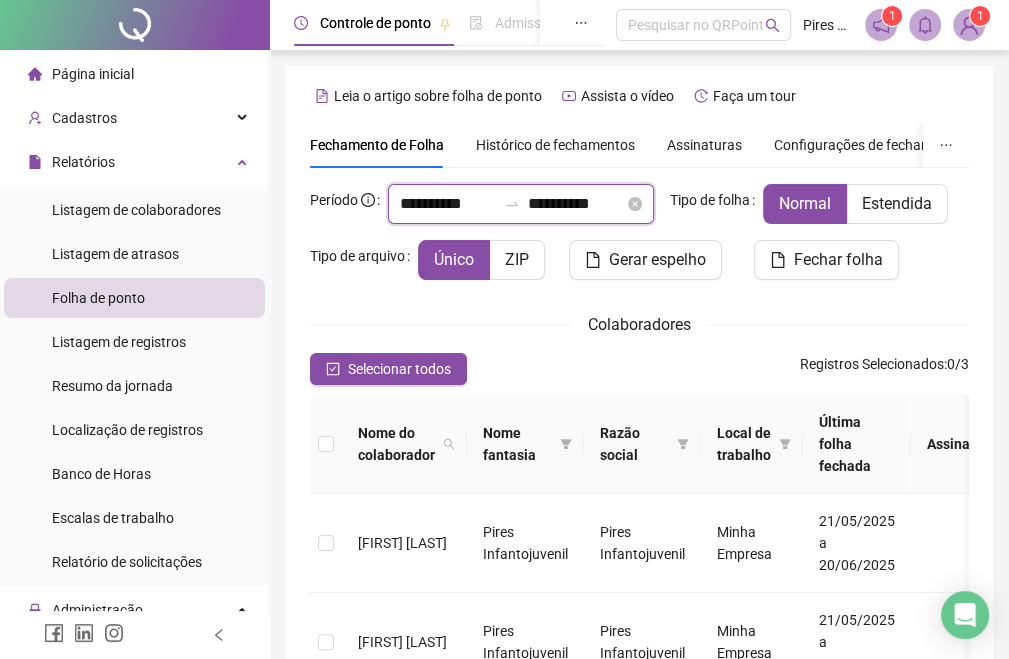 click on "**********" at bounding box center (448, 204) 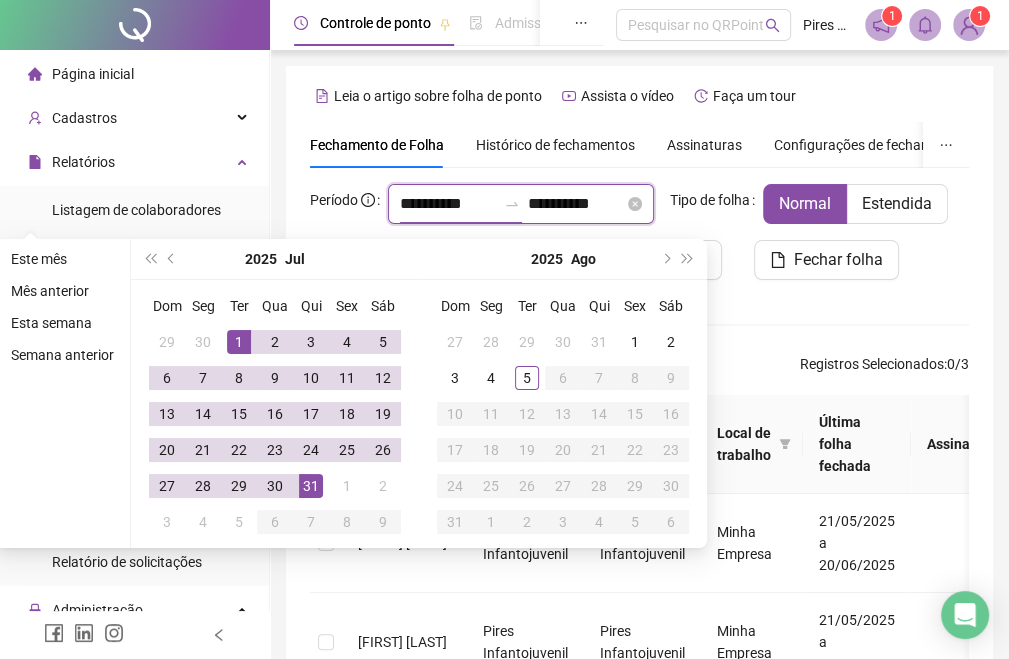 click on "**********" at bounding box center [521, 204] 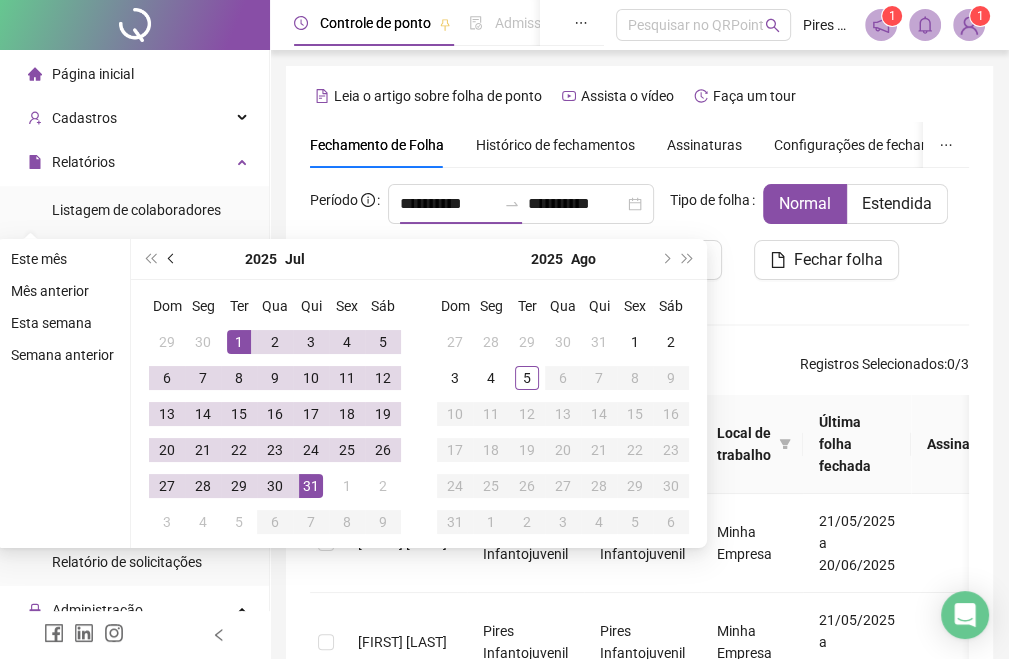 click at bounding box center (172, 259) 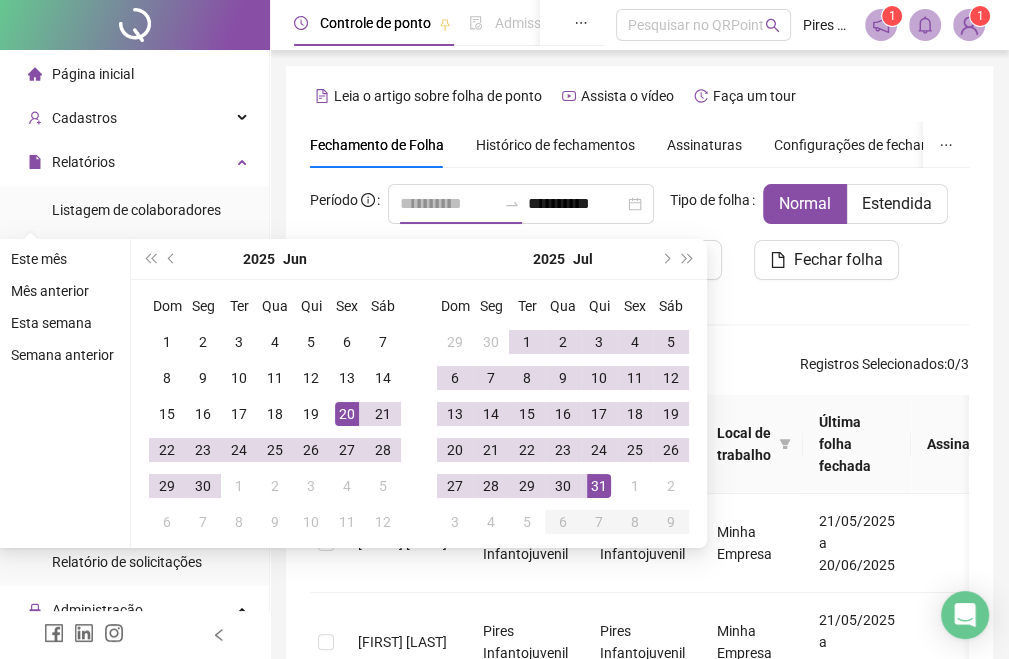 type on "**********" 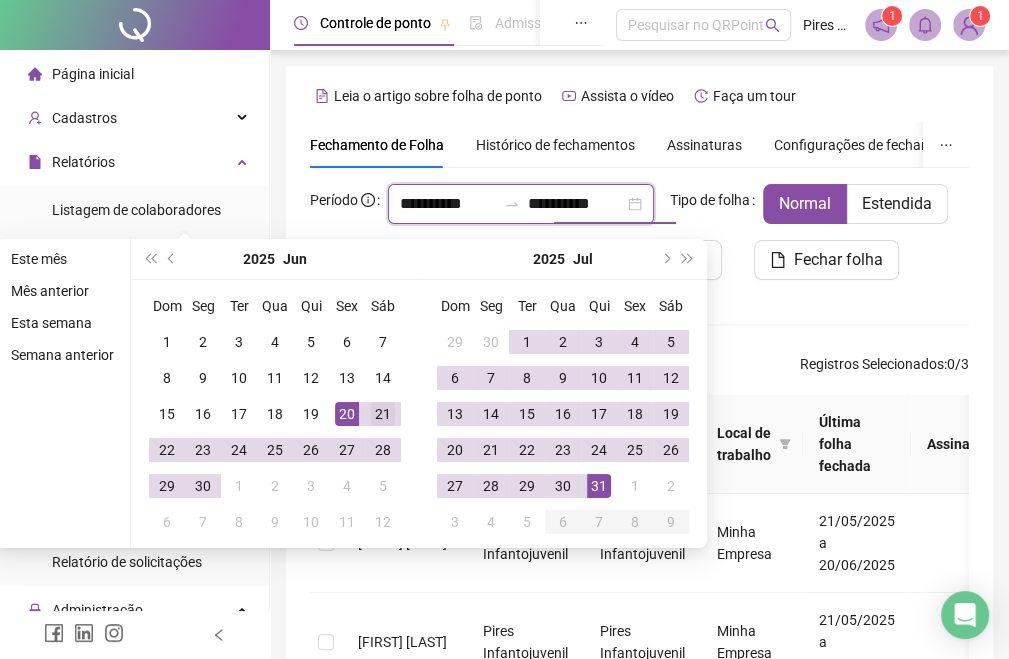 type on "**********" 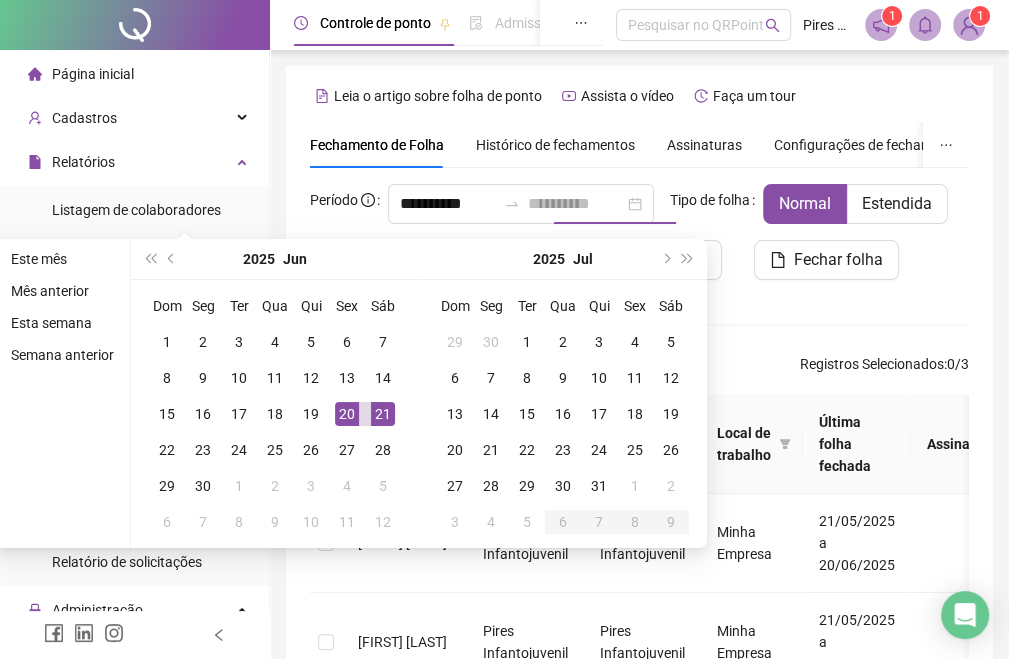 click on "21" at bounding box center (383, 414) 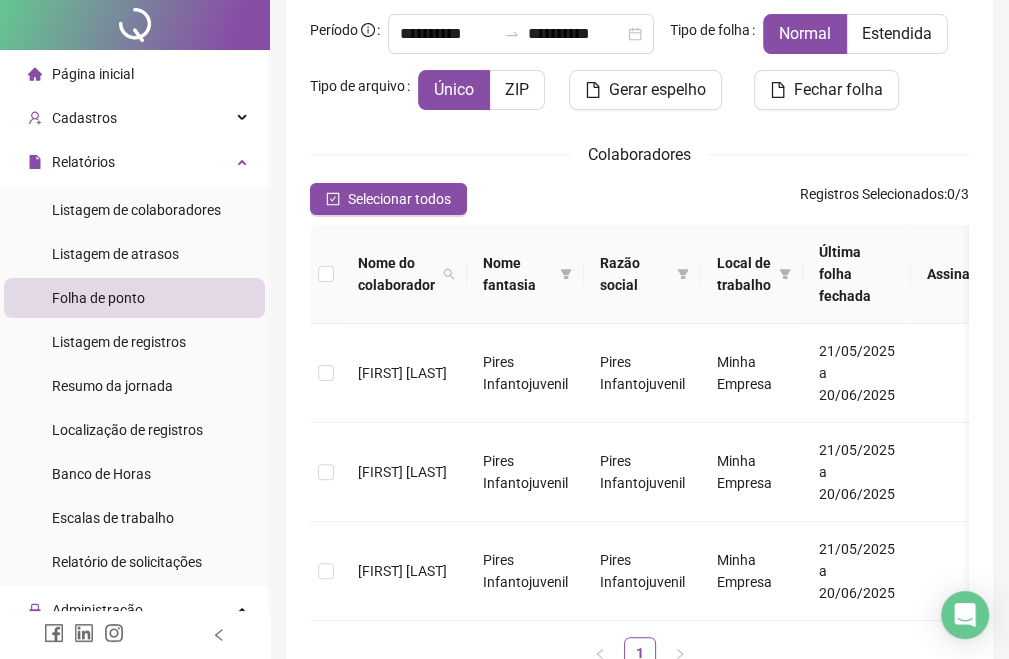 scroll, scrollTop: 0, scrollLeft: 0, axis: both 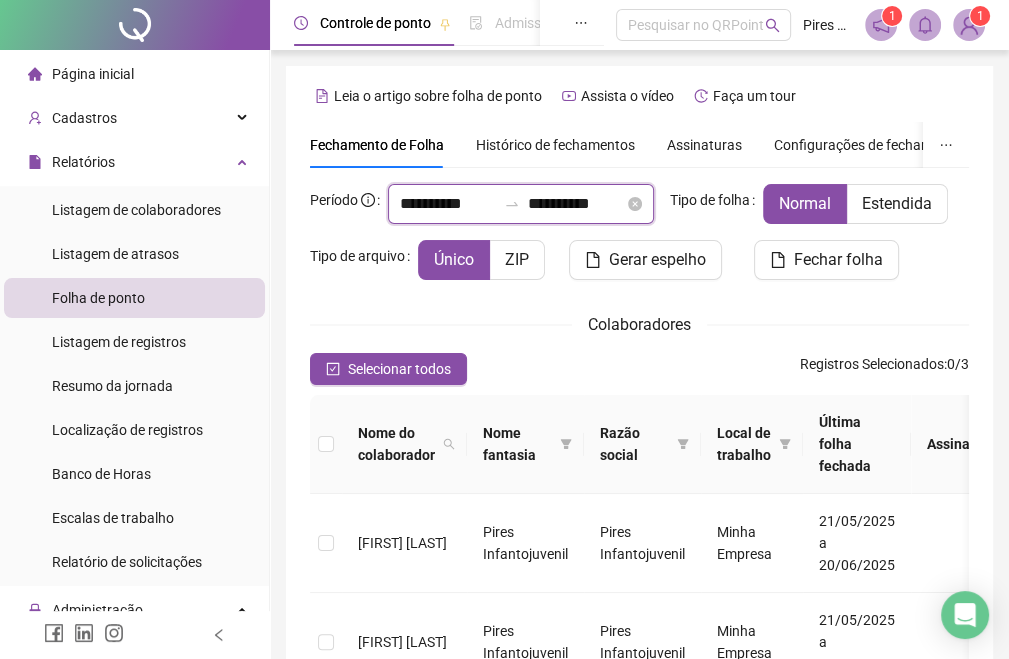 click on "**********" at bounding box center [448, 204] 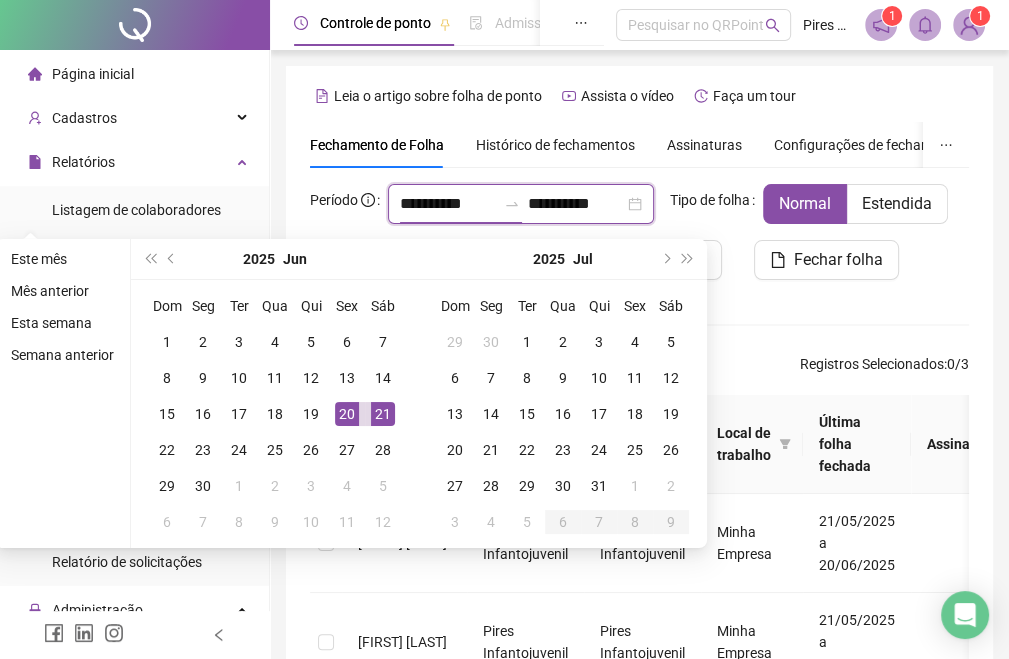 type on "**********" 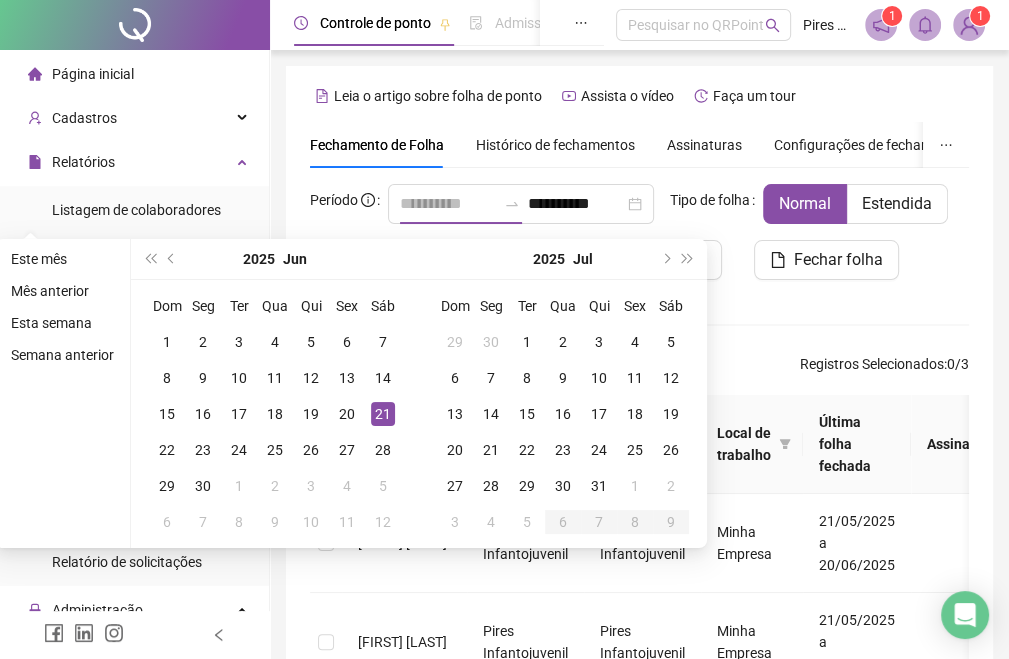 click on "21" at bounding box center (383, 414) 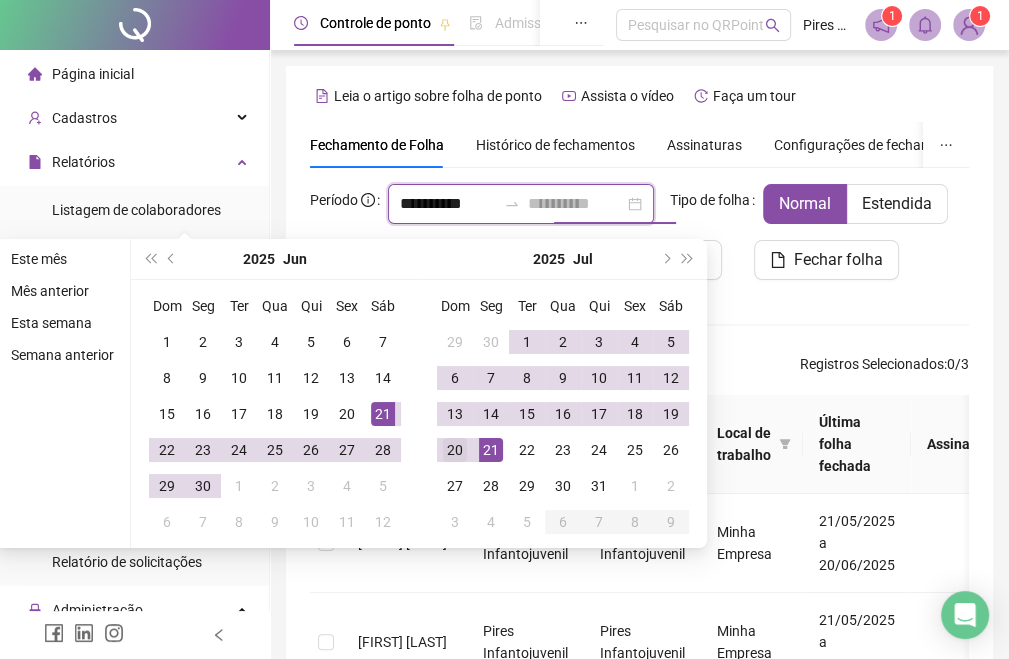 type on "**********" 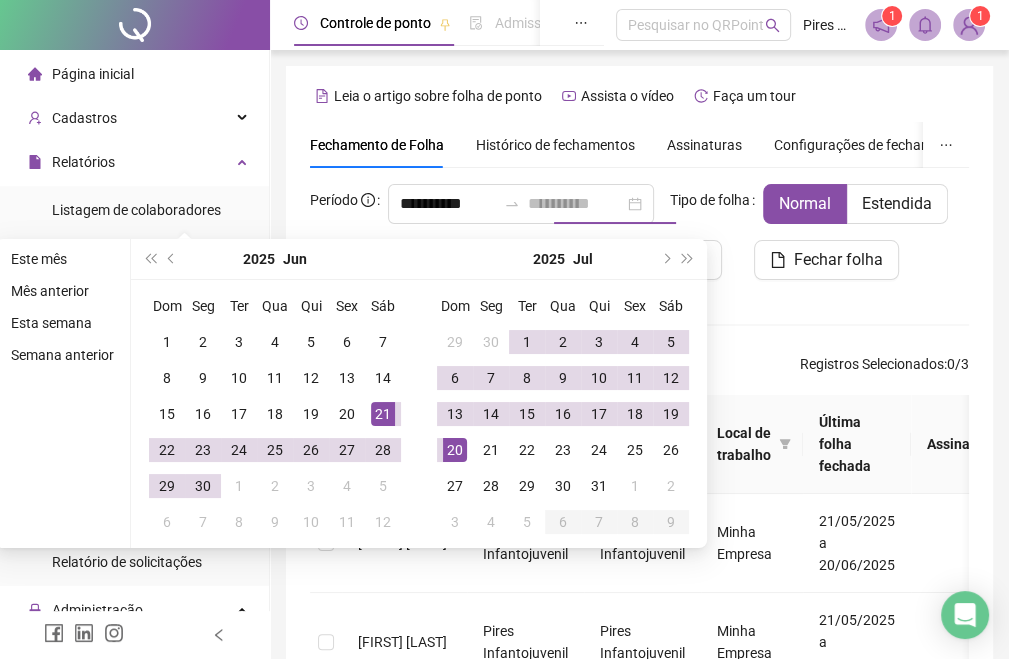 click on "20" at bounding box center (455, 450) 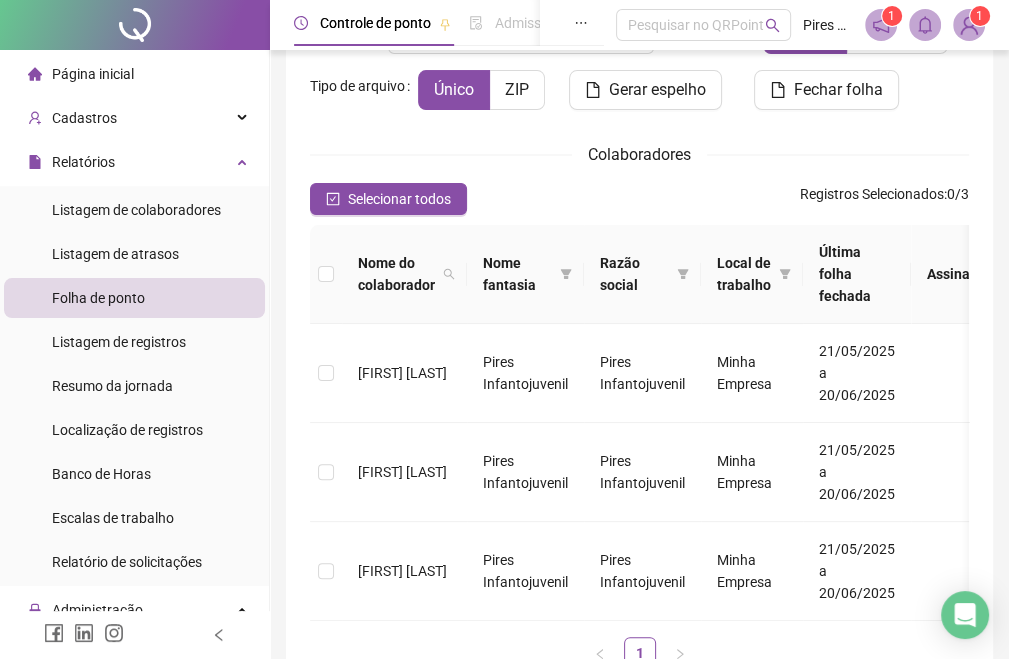 scroll, scrollTop: 0, scrollLeft: 0, axis: both 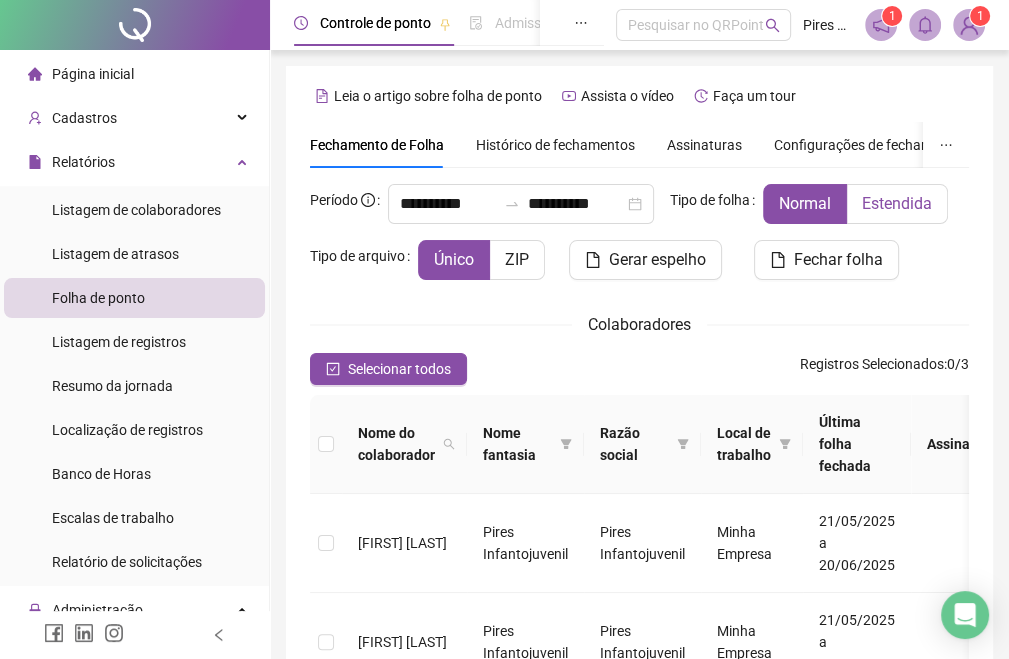 click on "Estendida" at bounding box center [897, 203] 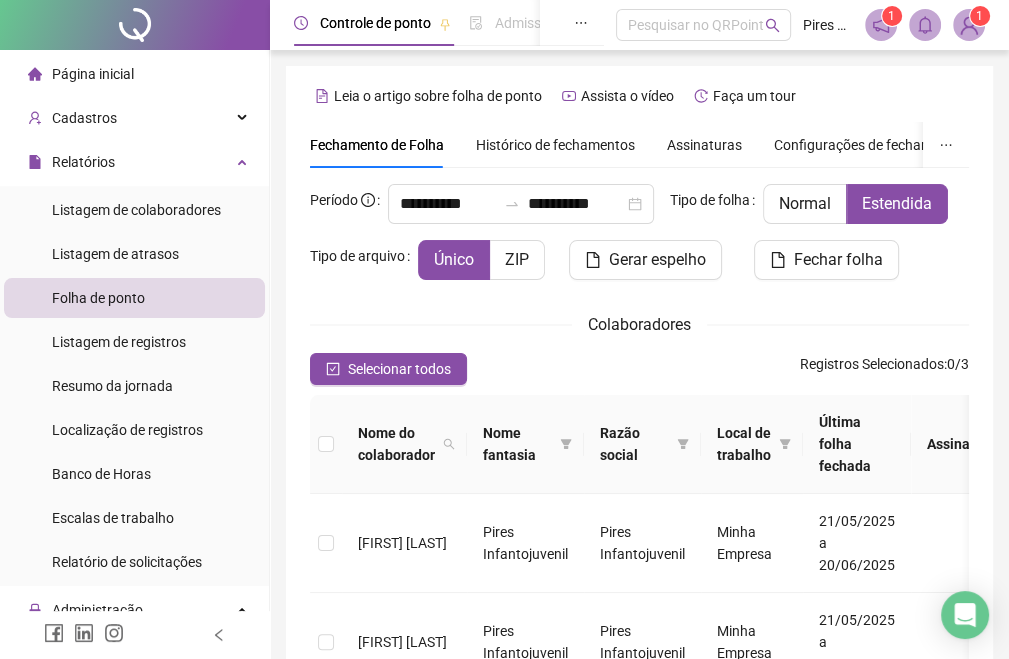 scroll, scrollTop: 170, scrollLeft: 0, axis: vertical 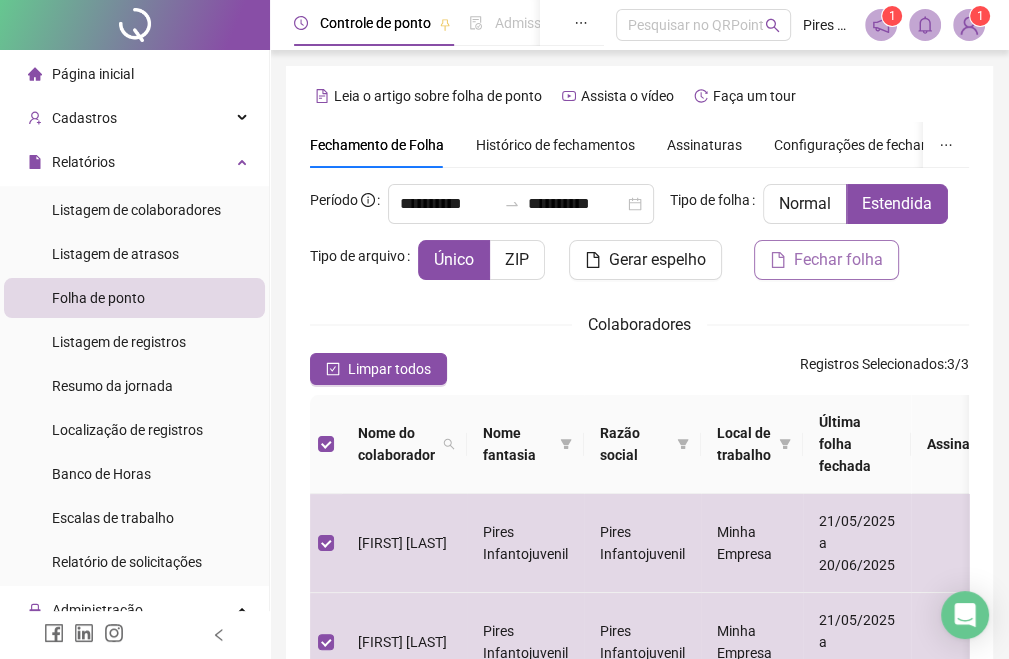 click on "Fechar folha" at bounding box center (838, 260) 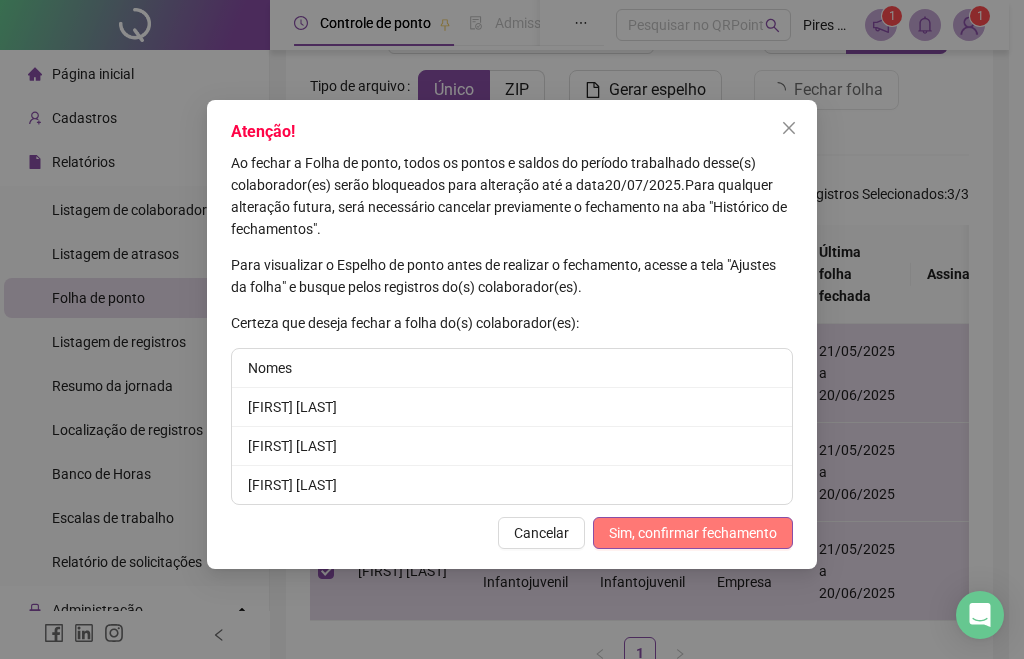 click on "Sim, confirmar fechamento" at bounding box center [693, 533] 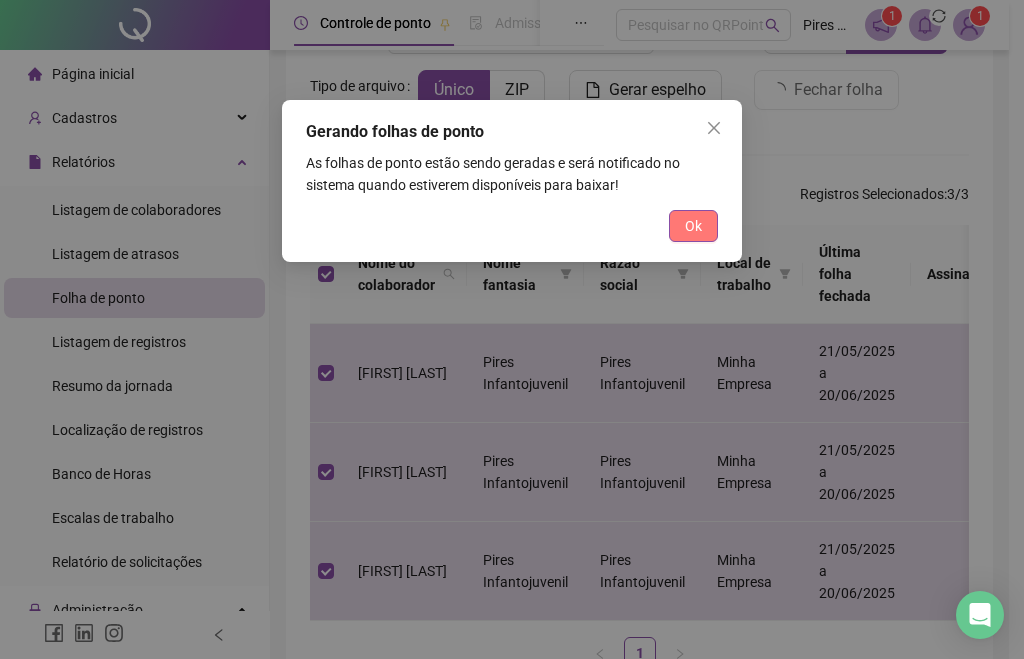 click on "Ok" at bounding box center (693, 226) 